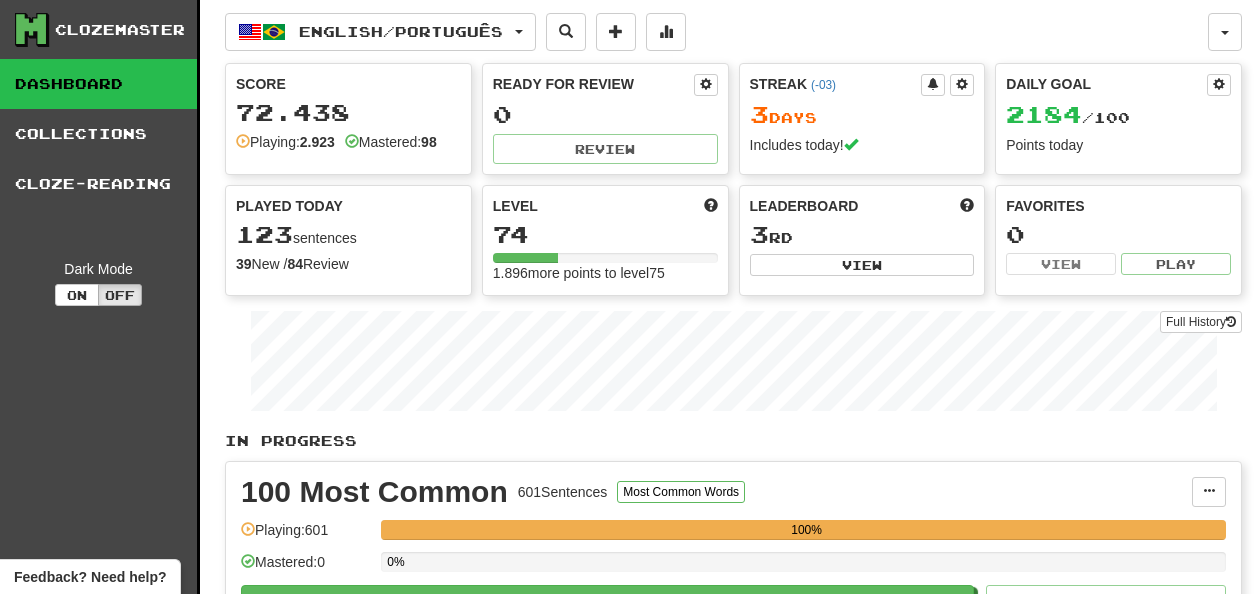 scroll, scrollTop: 0, scrollLeft: 0, axis: both 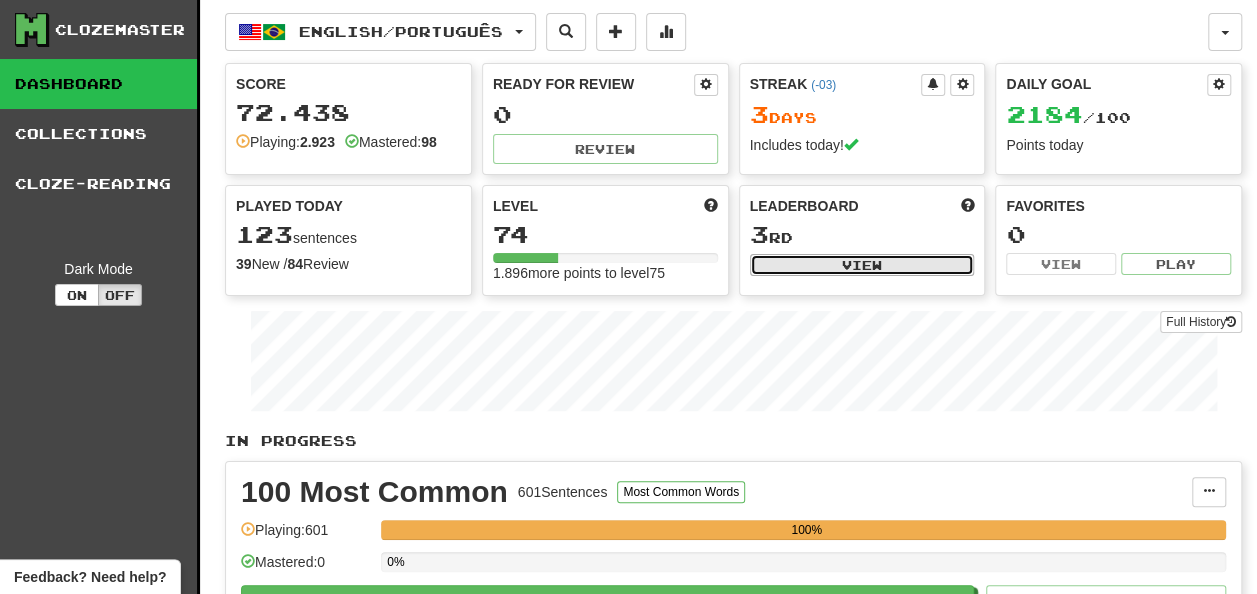 click on "View" at bounding box center [862, 265] 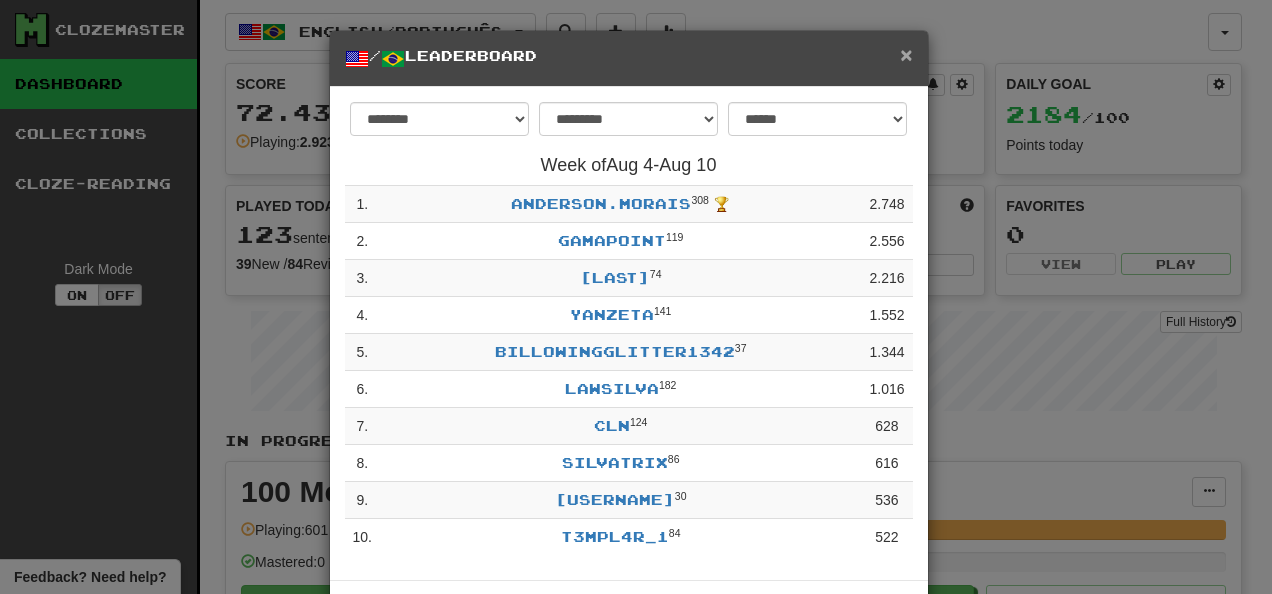 click on "×" at bounding box center [906, 54] 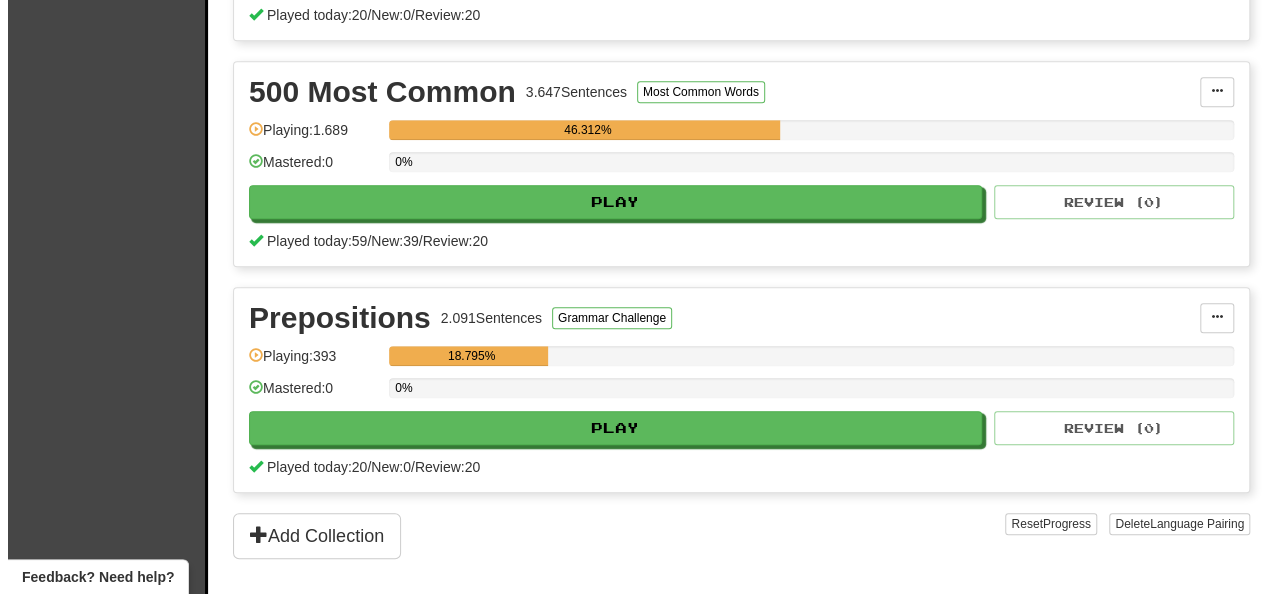 scroll, scrollTop: 666, scrollLeft: 0, axis: vertical 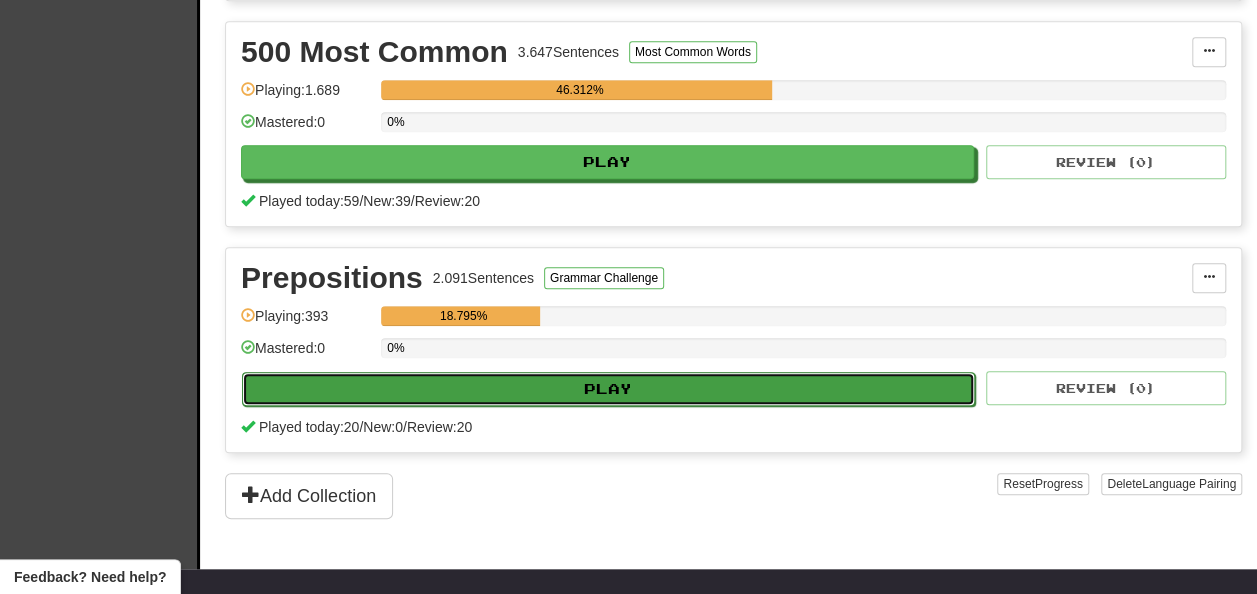 click on "Play" at bounding box center (608, 389) 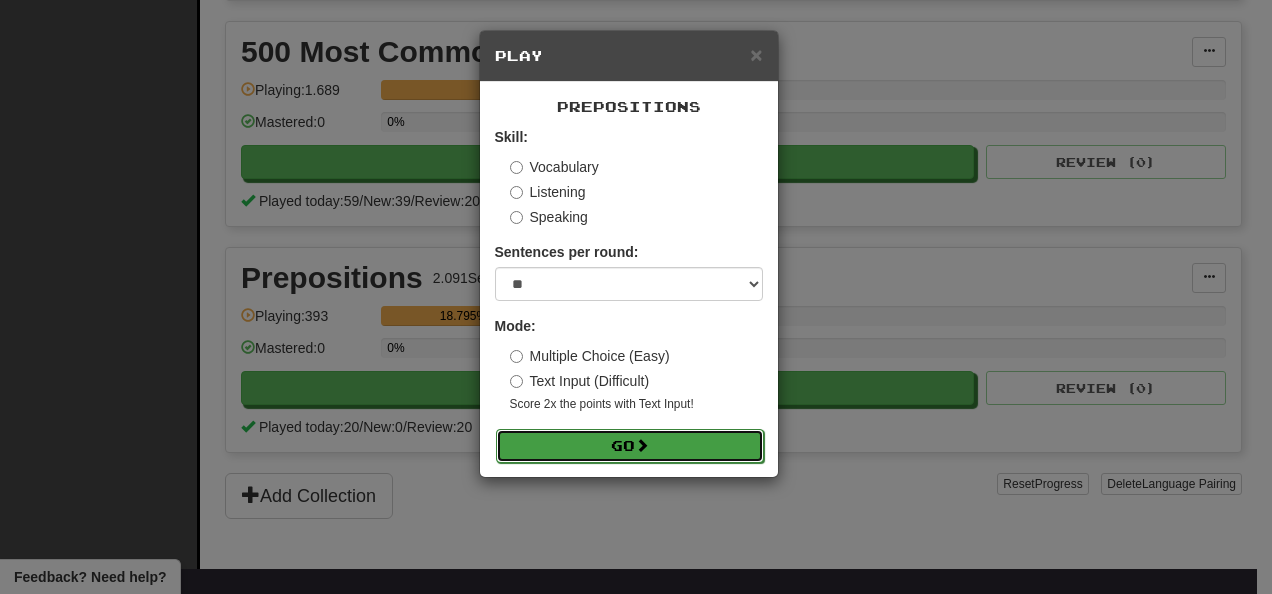 click on "Go" at bounding box center [630, 446] 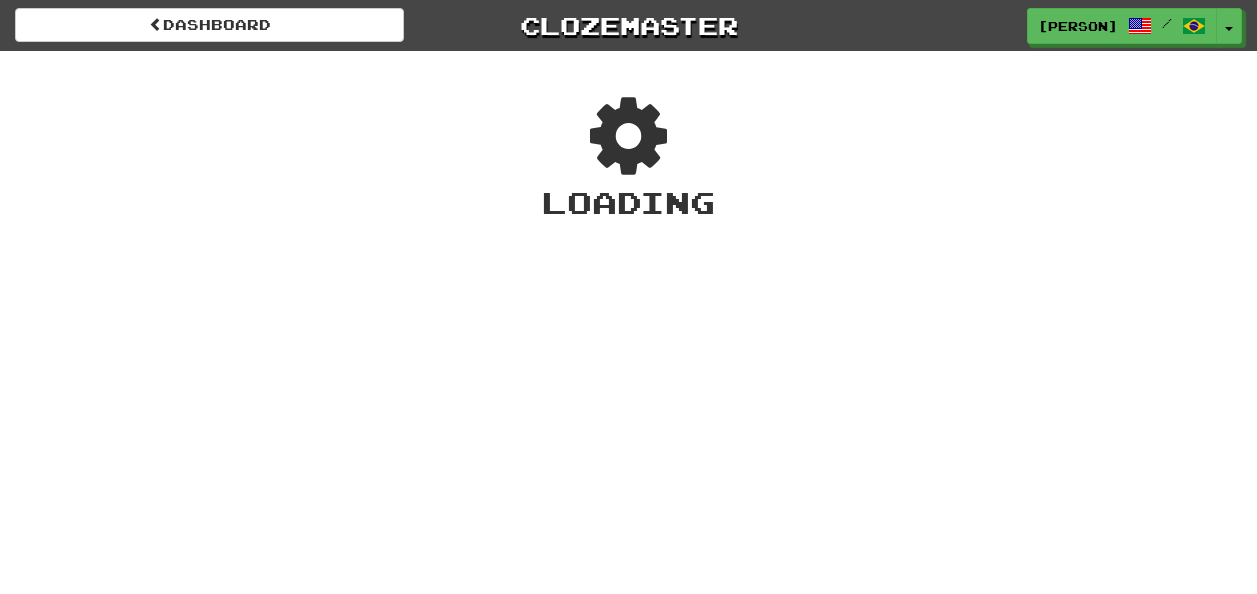 scroll, scrollTop: 0, scrollLeft: 0, axis: both 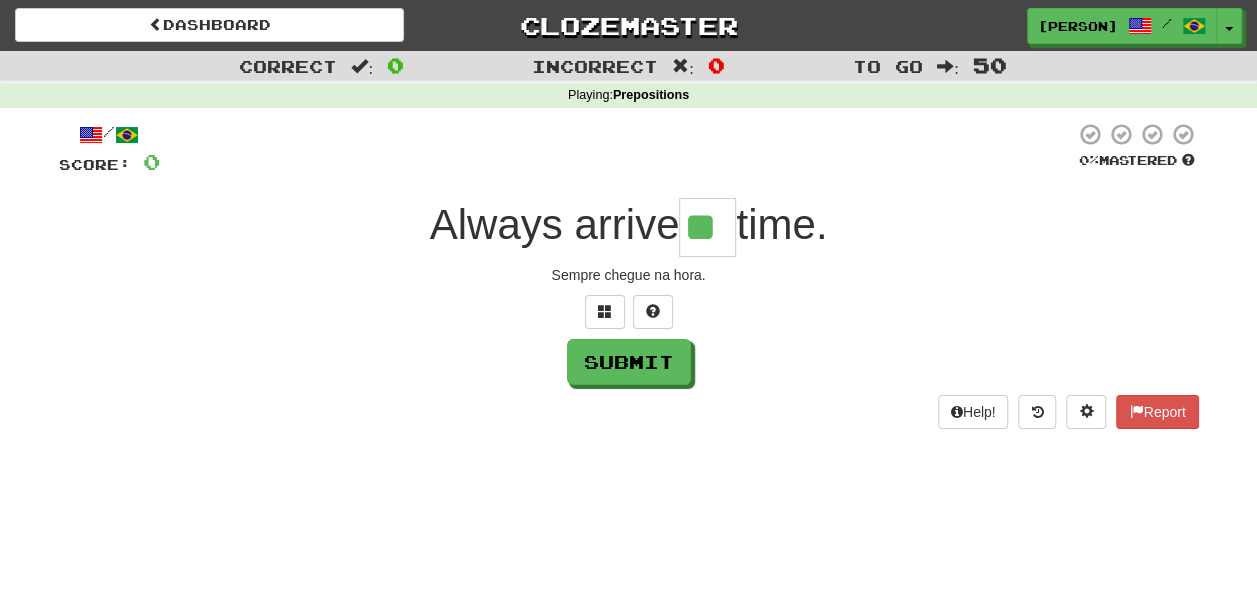 type on "**" 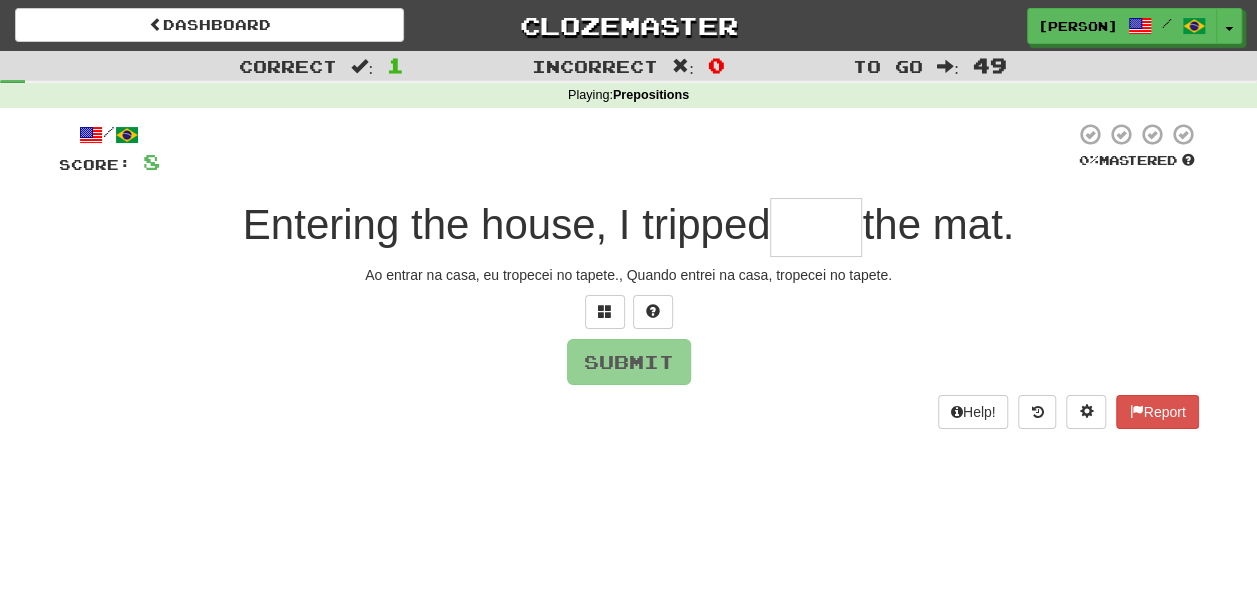 type on "*" 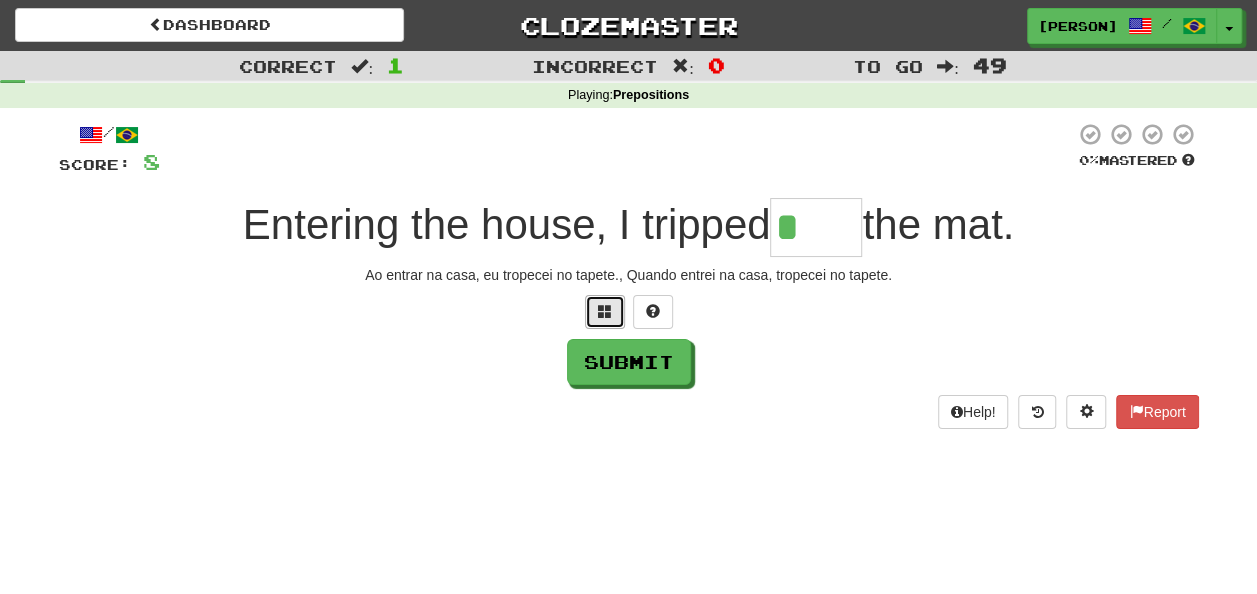 click at bounding box center (605, 312) 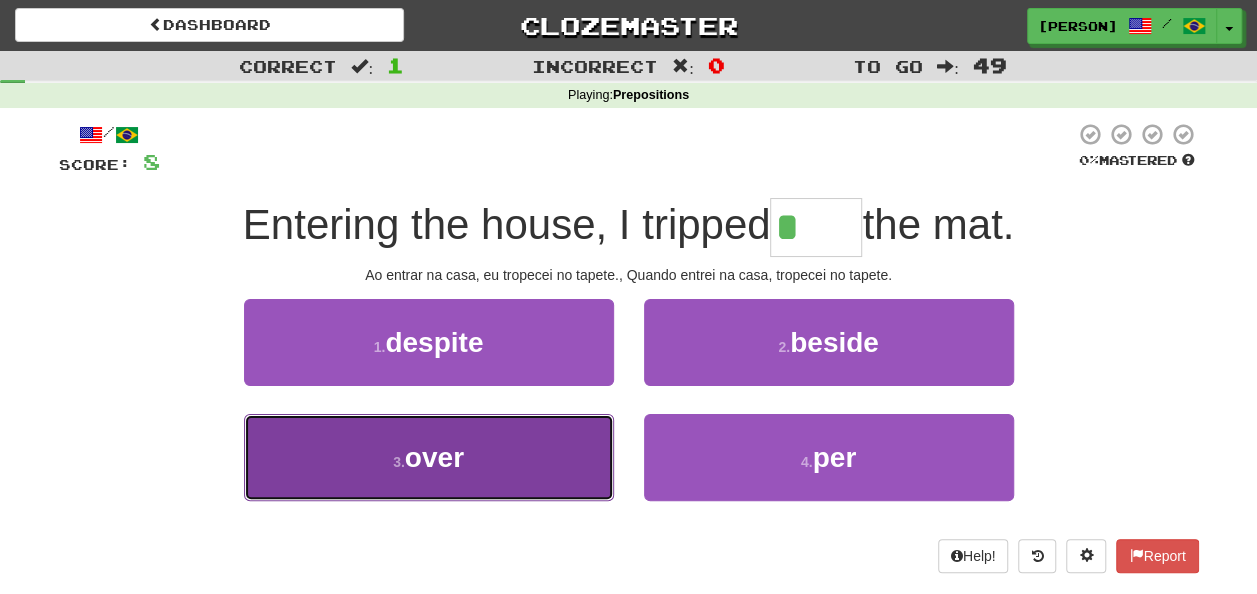click on "3 .  over" at bounding box center (429, 457) 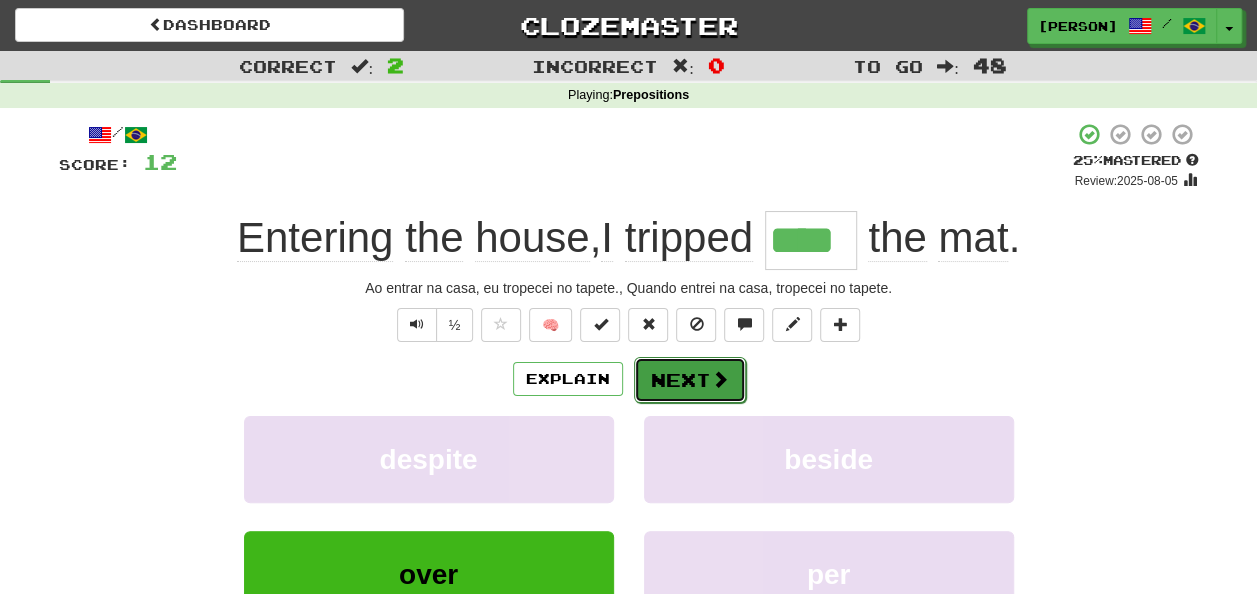 click at bounding box center [720, 379] 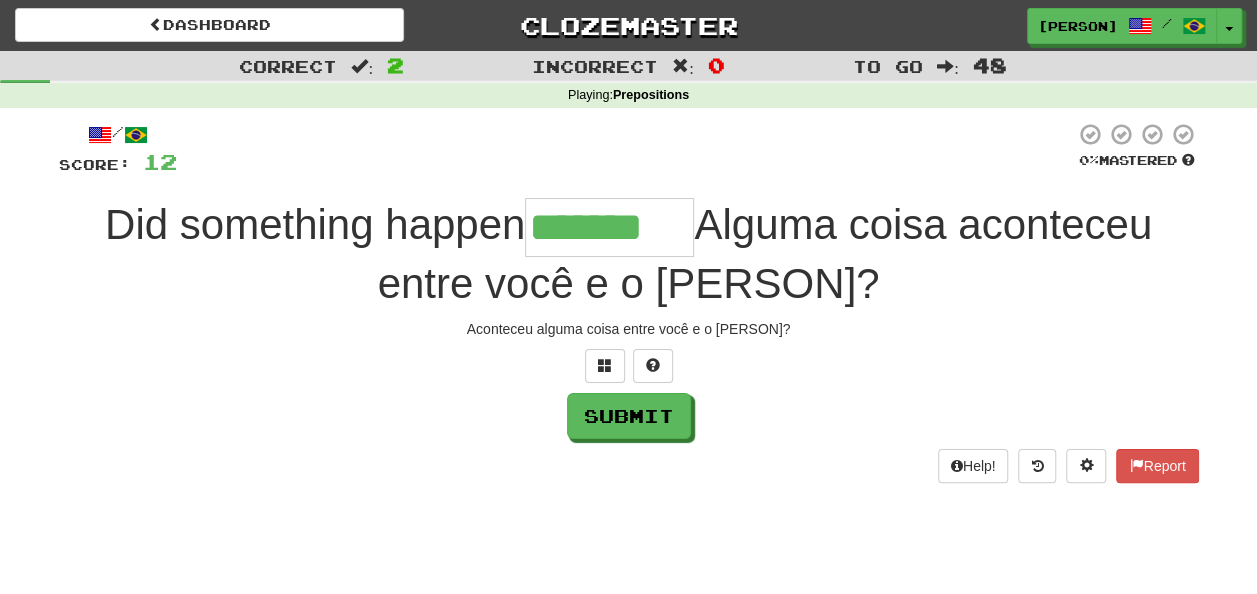 type on "*******" 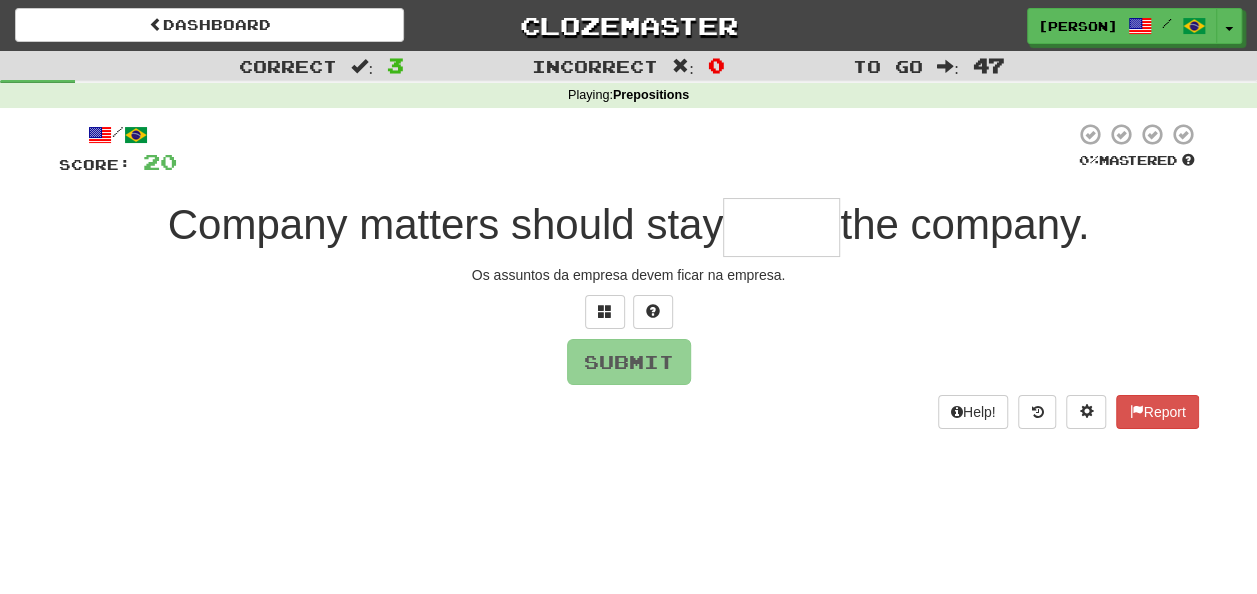type on "*" 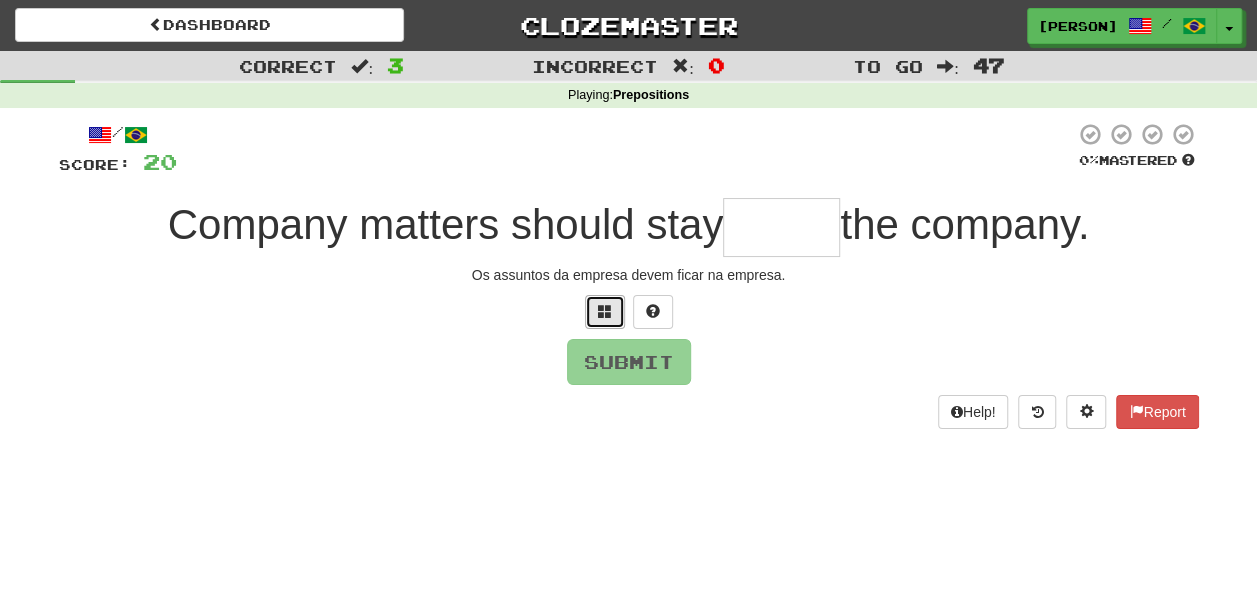 click at bounding box center [605, 312] 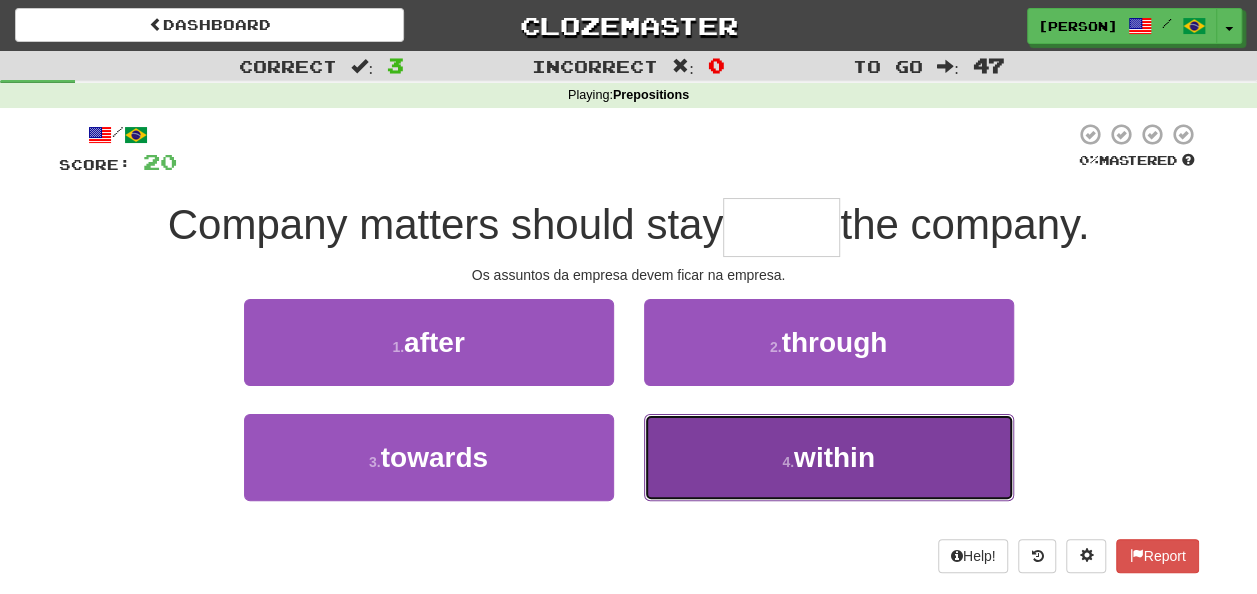 click on "4 . within" at bounding box center (829, 457) 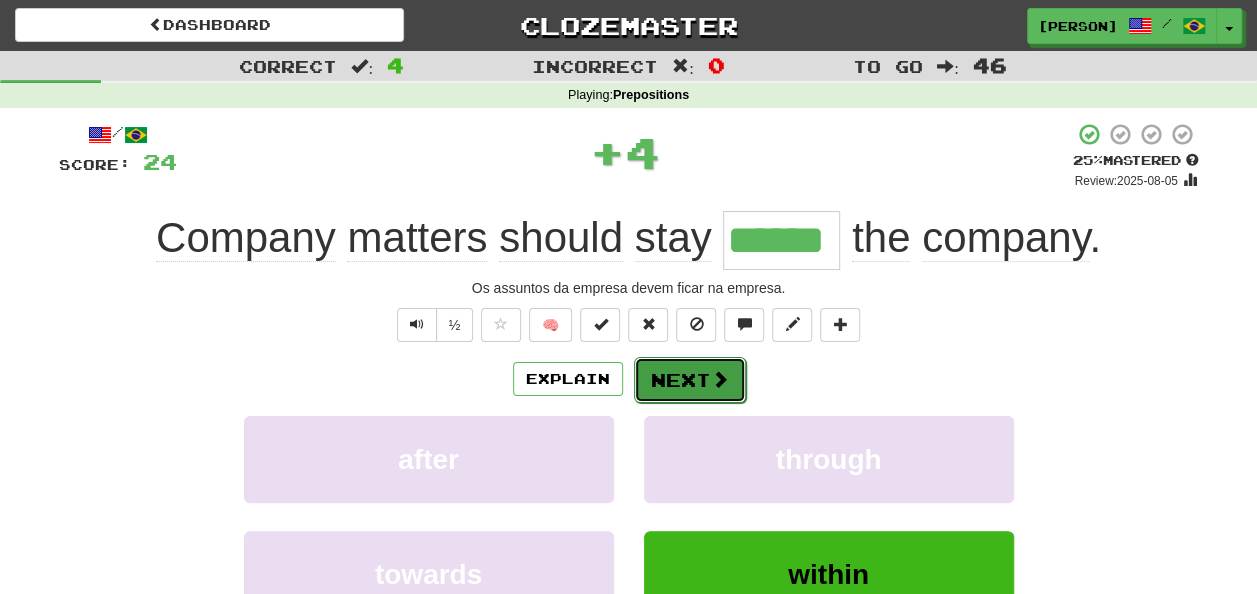 click on "Next" at bounding box center [690, 380] 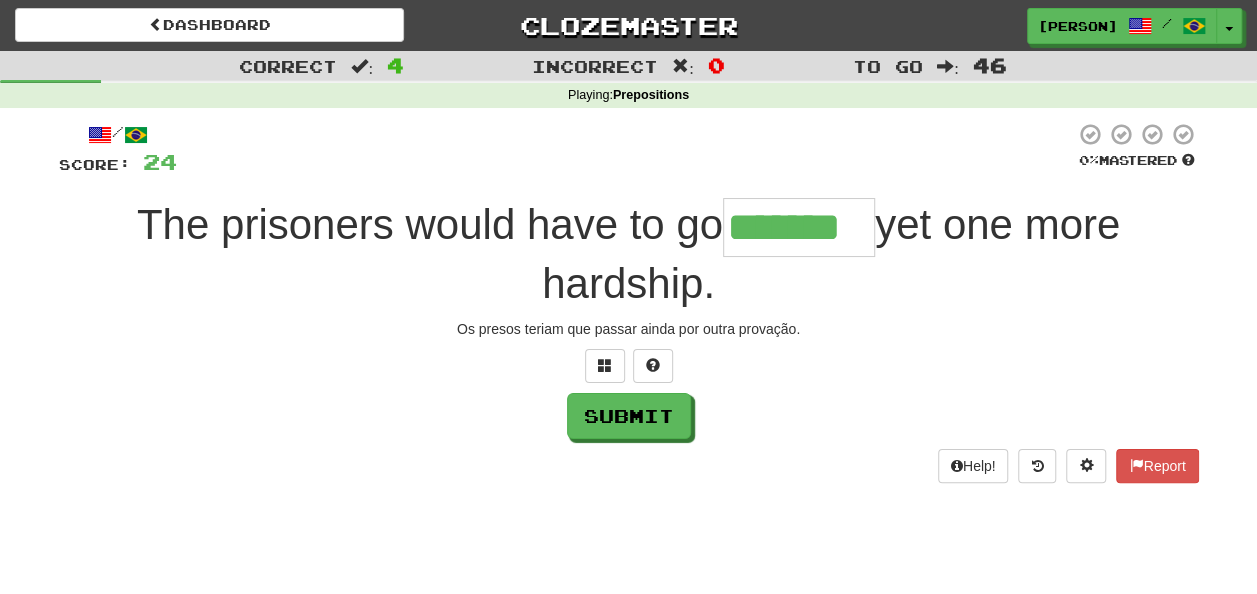 type on "*******" 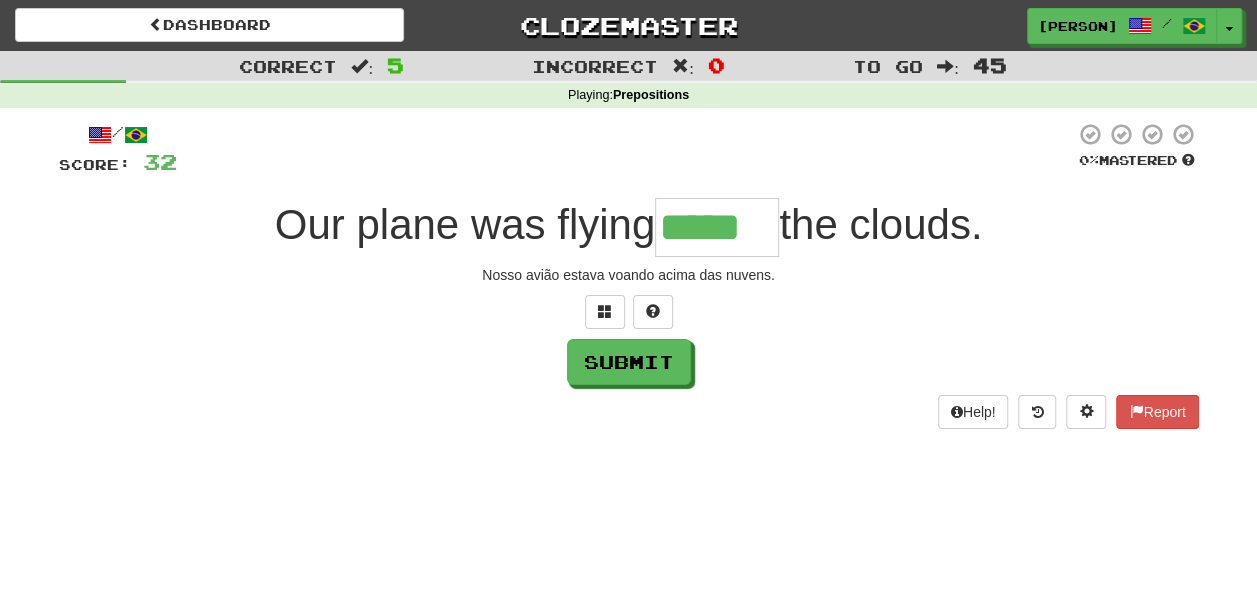 type on "*****" 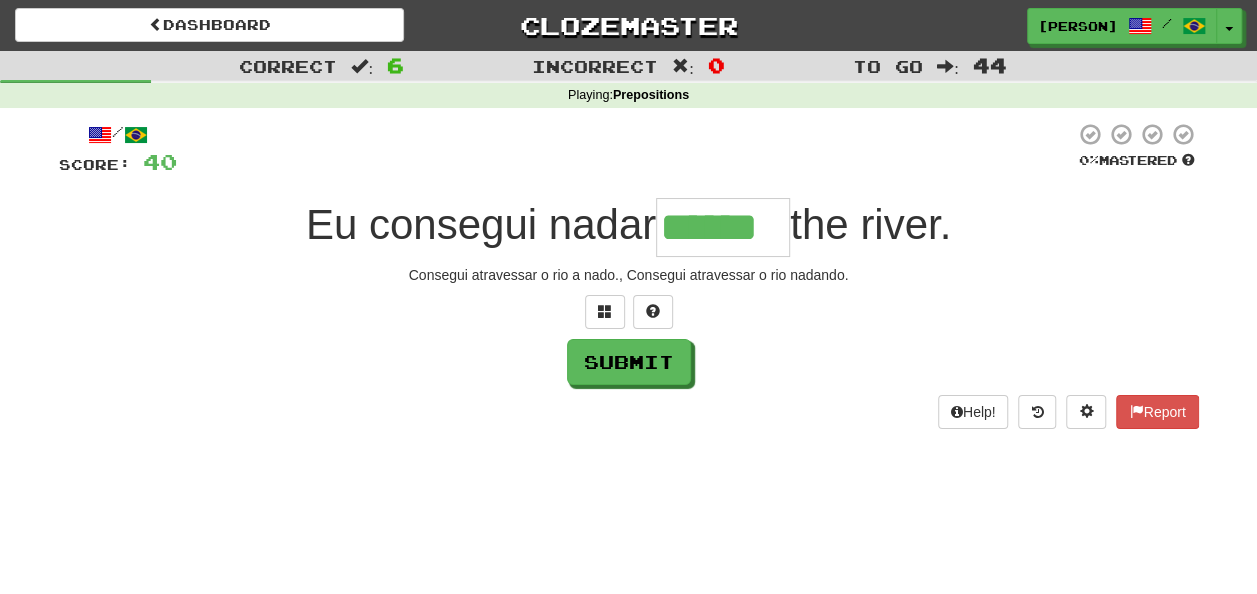 type on "******" 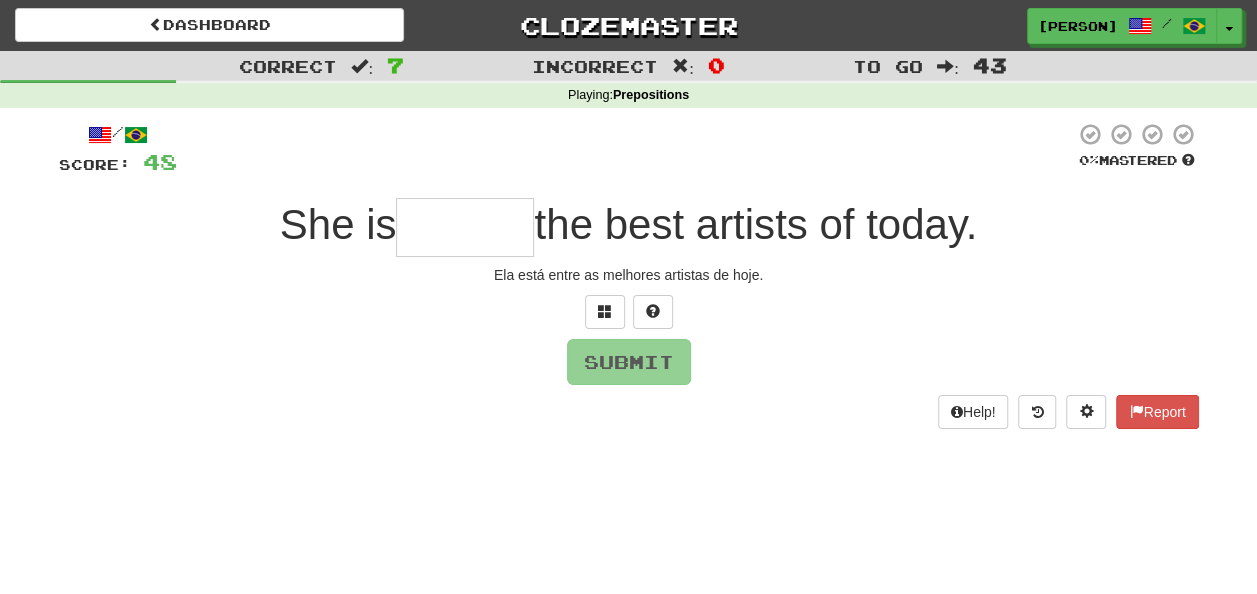 type on "*" 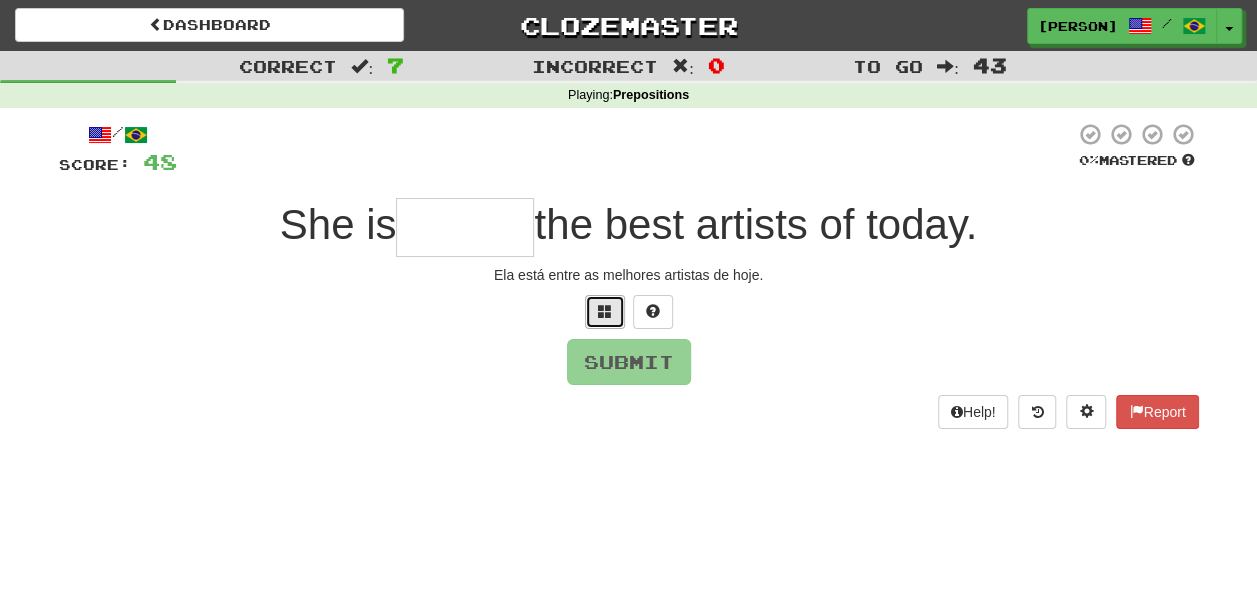 click at bounding box center (605, 312) 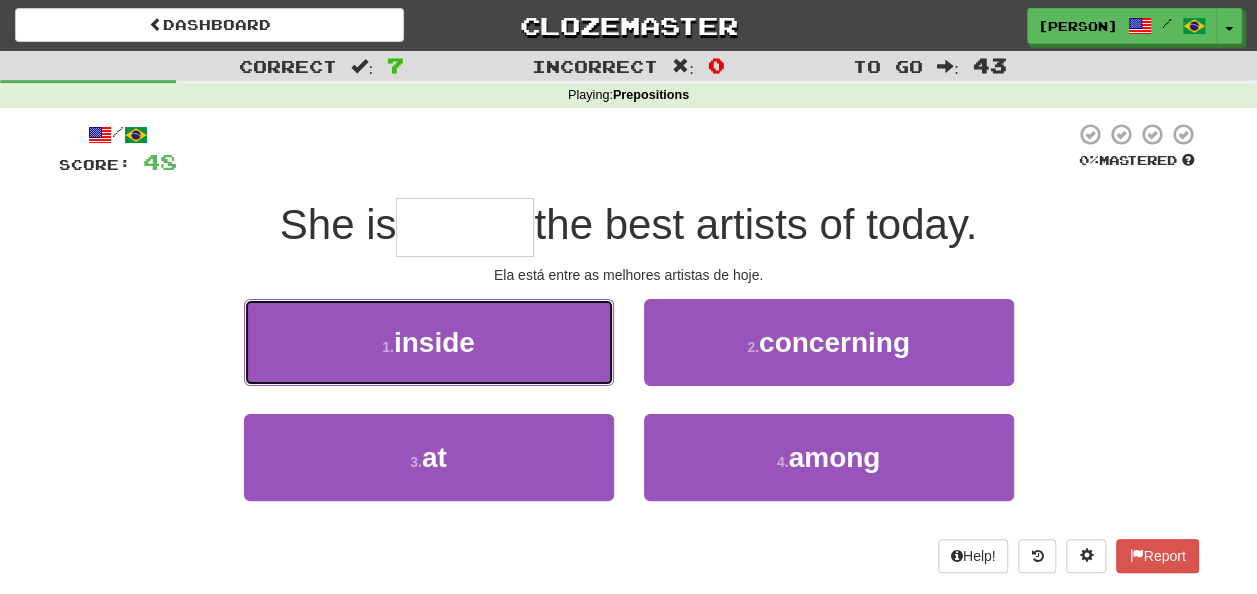 click on "1 . inside" at bounding box center [429, 342] 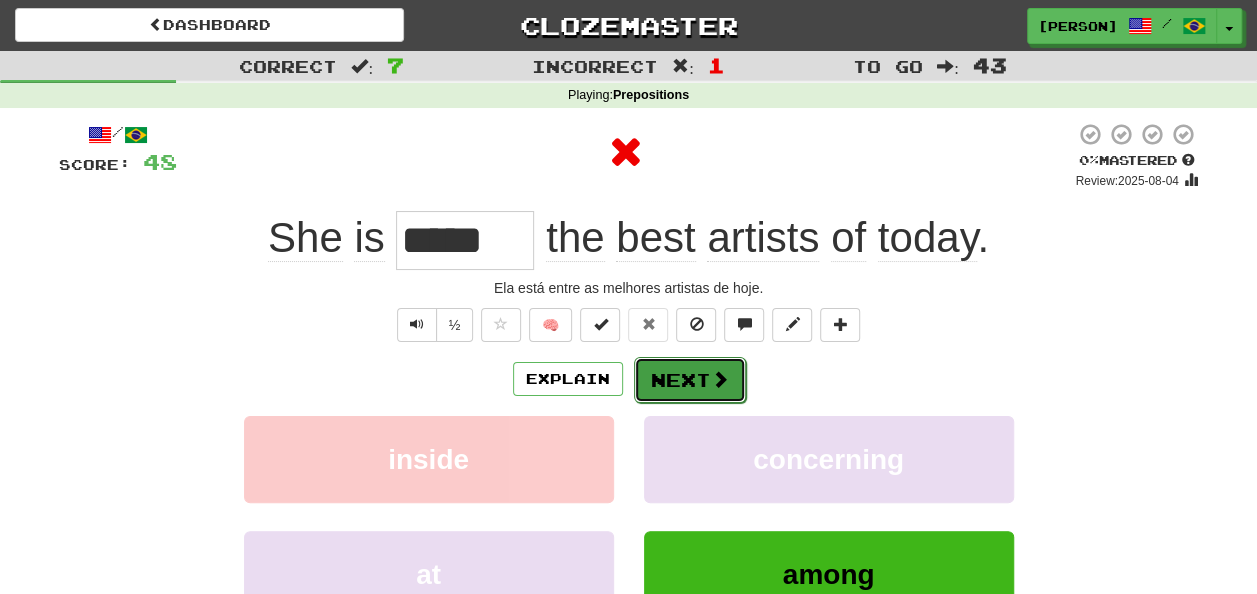 click on "Next" at bounding box center (690, 380) 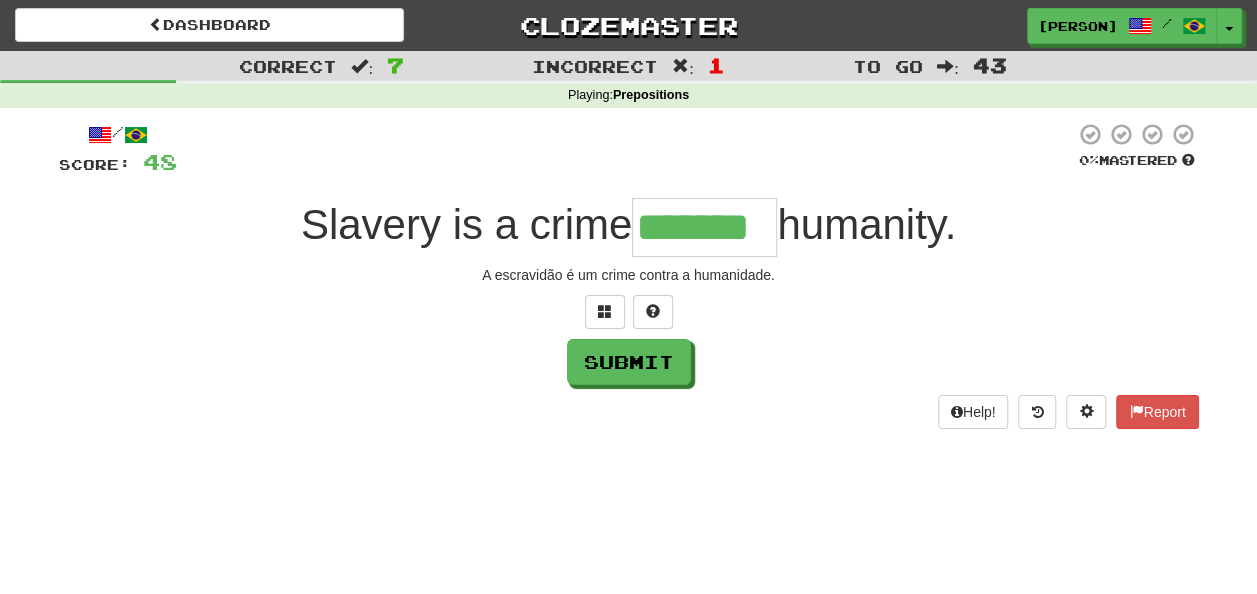 type on "*******" 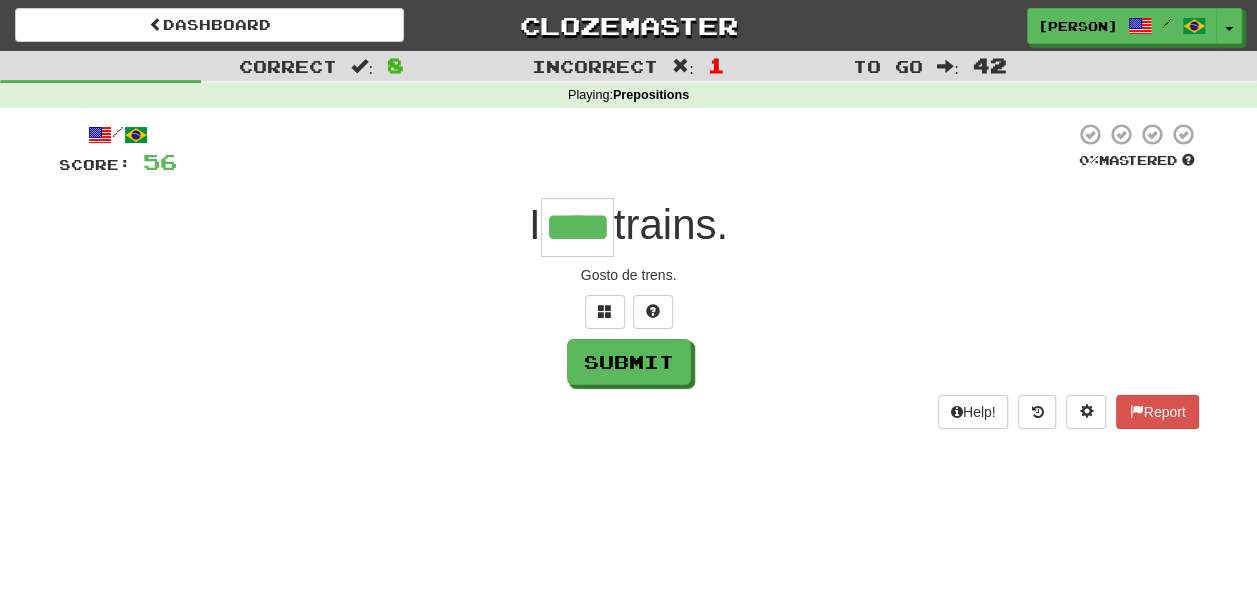 type on "****" 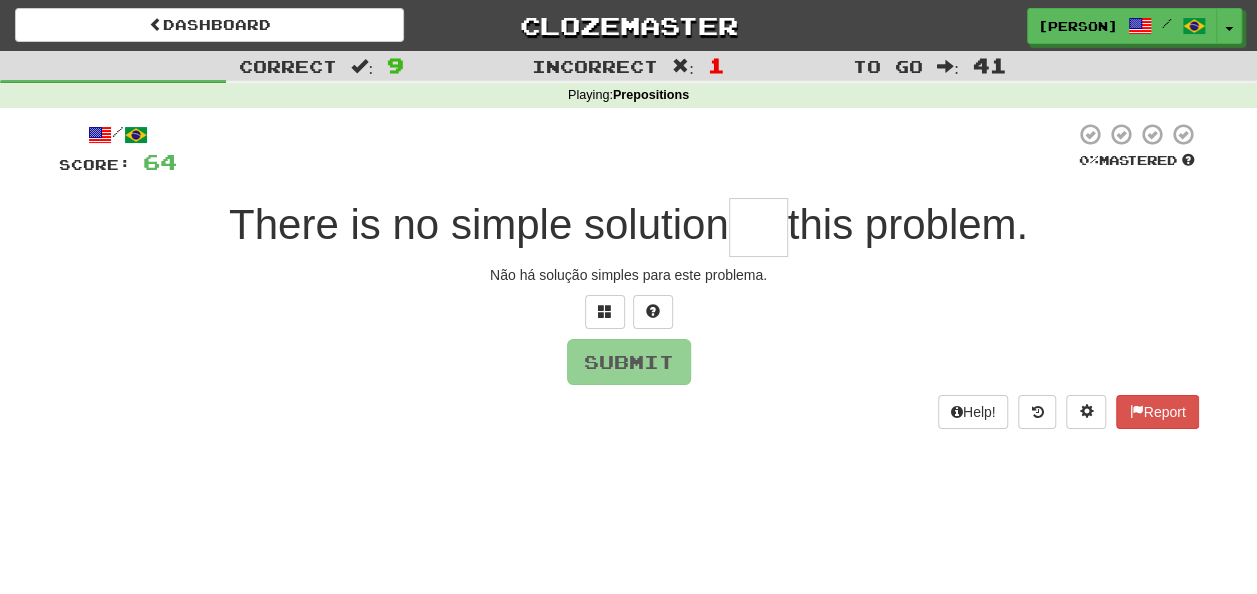 type on "*" 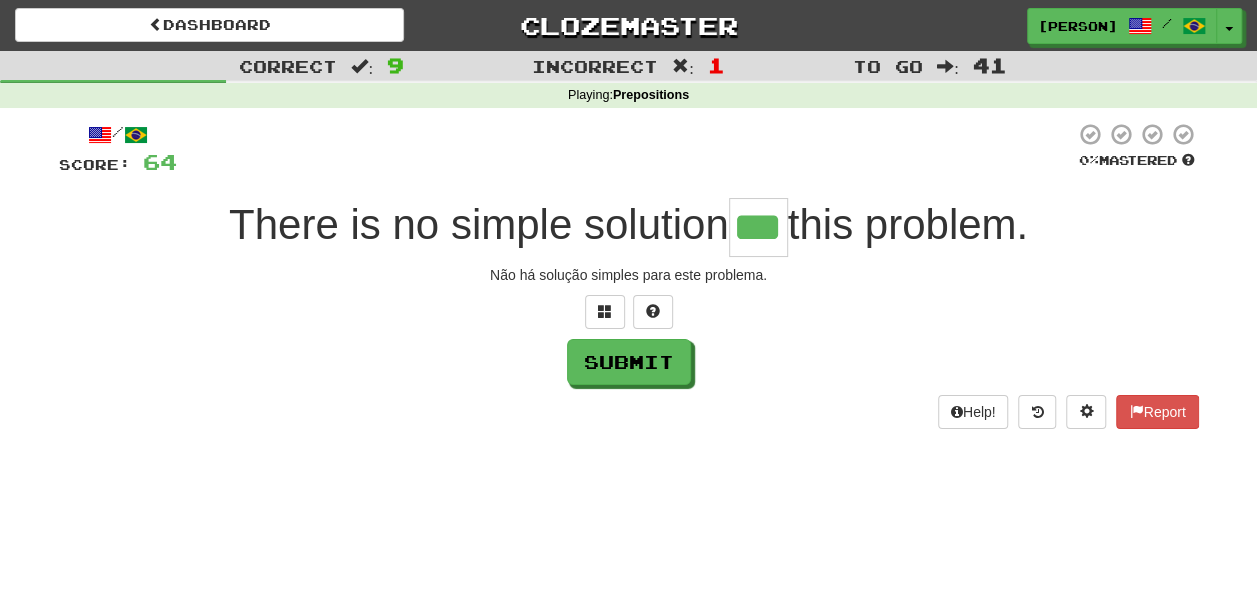 type on "***" 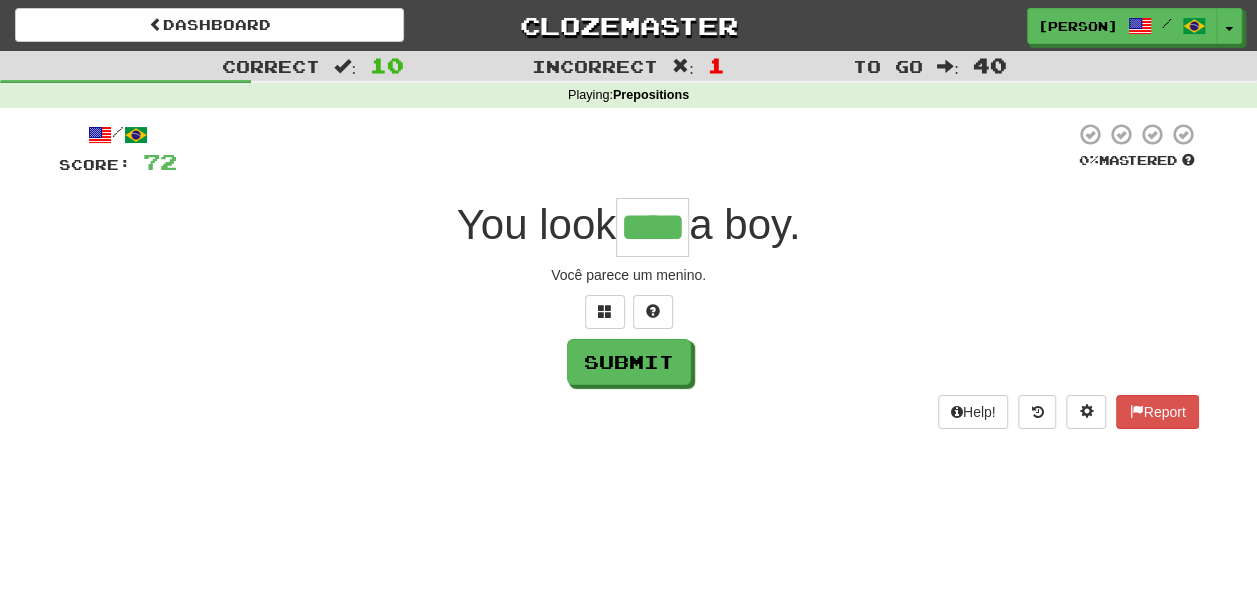 type on "****" 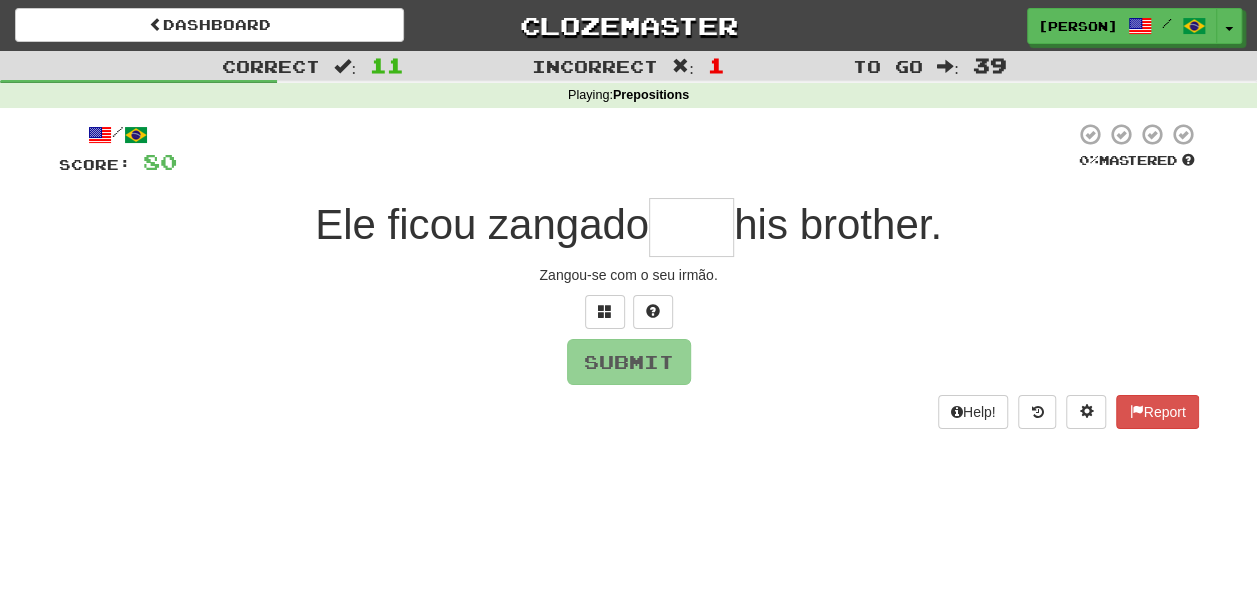 type on "*" 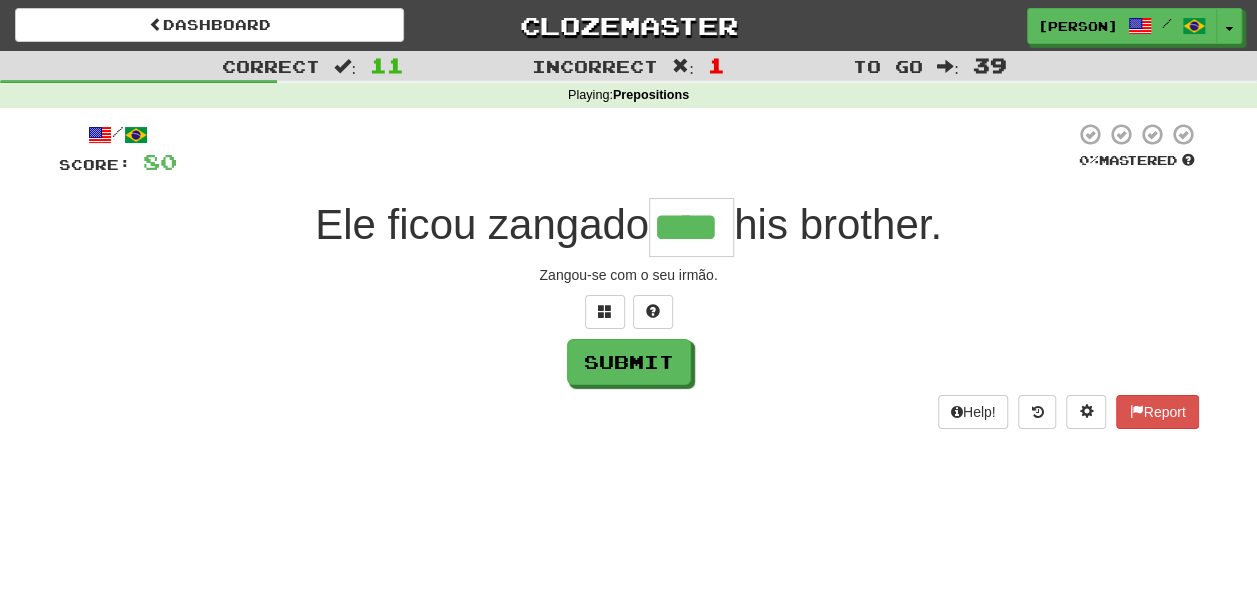 type on "****" 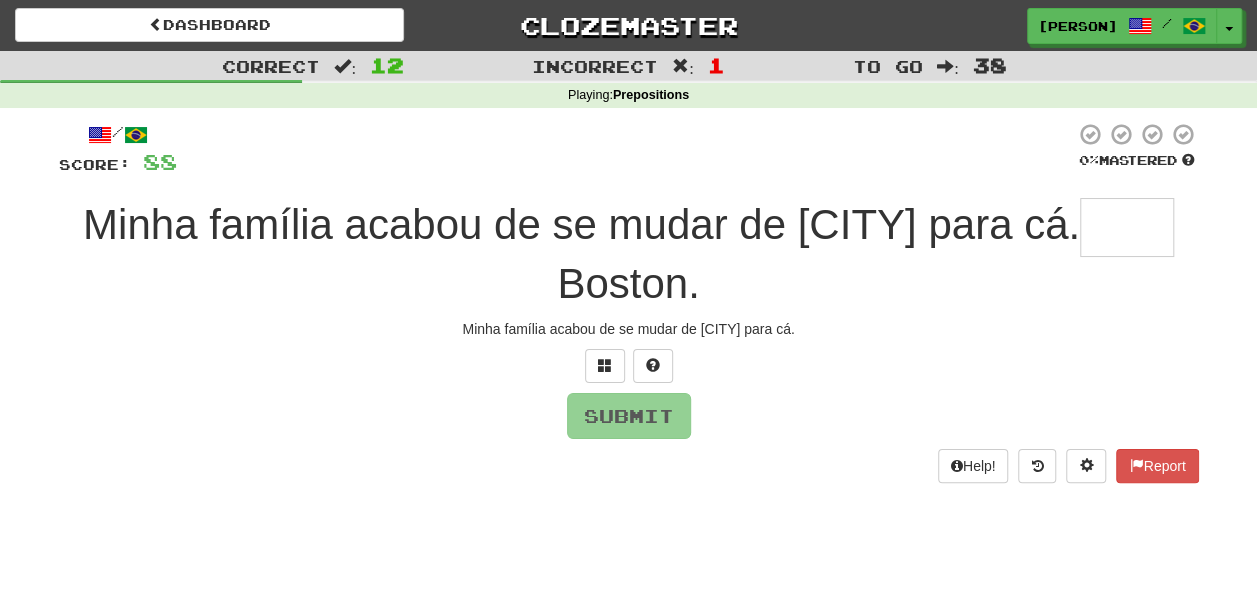 type on "*" 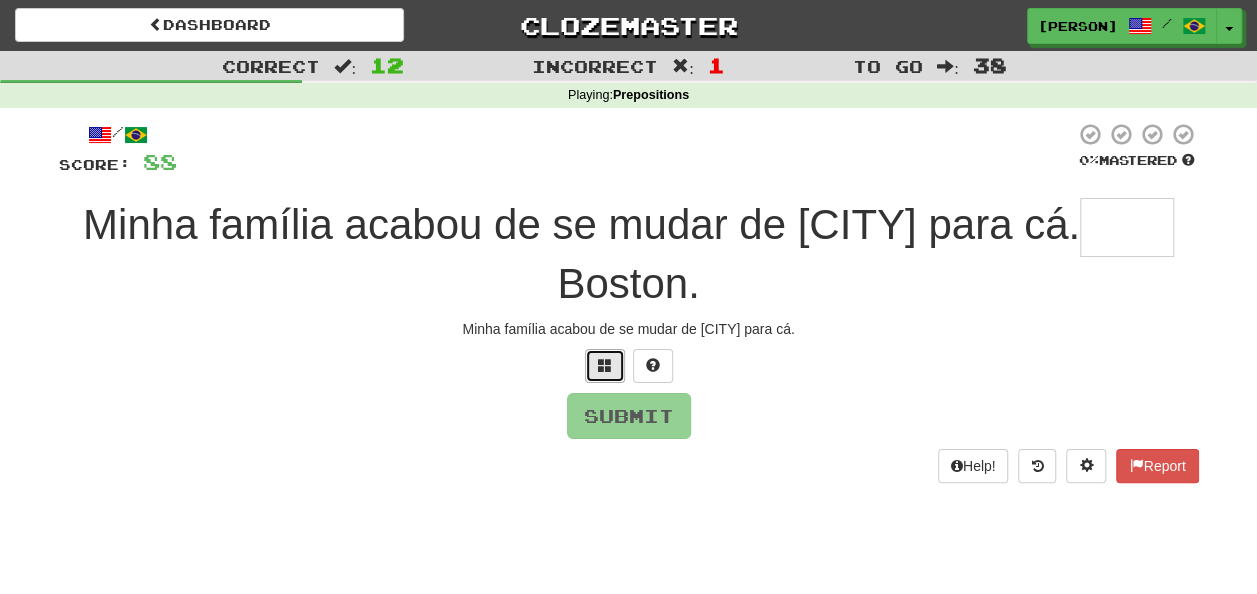 click at bounding box center [605, 365] 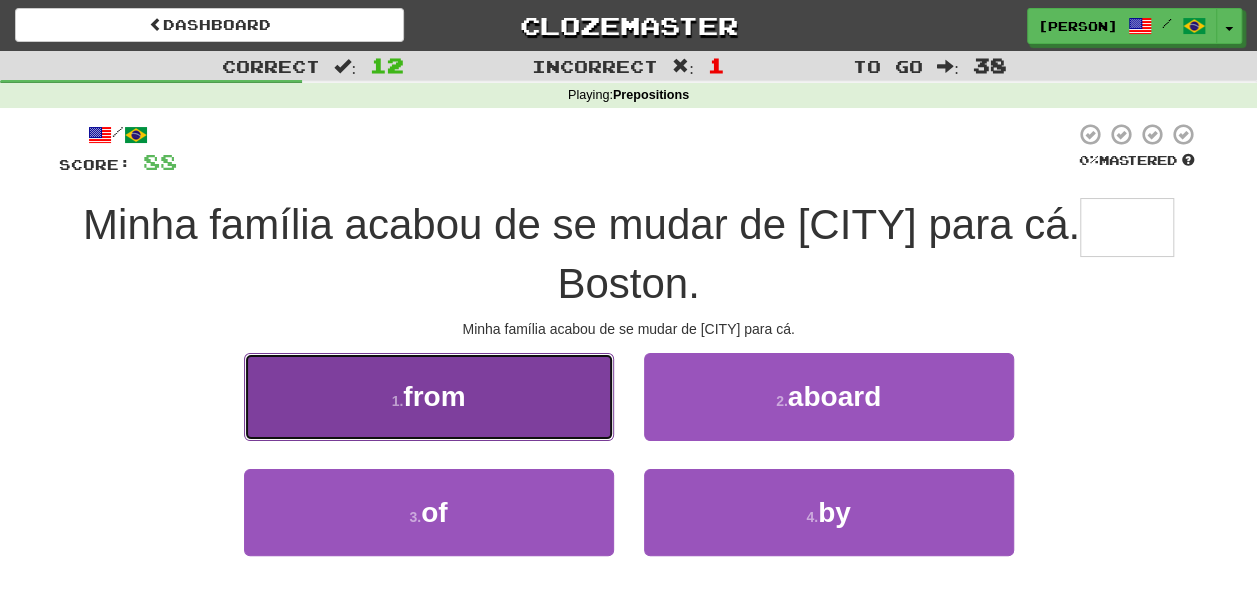 click on "1 .  from" at bounding box center [429, 396] 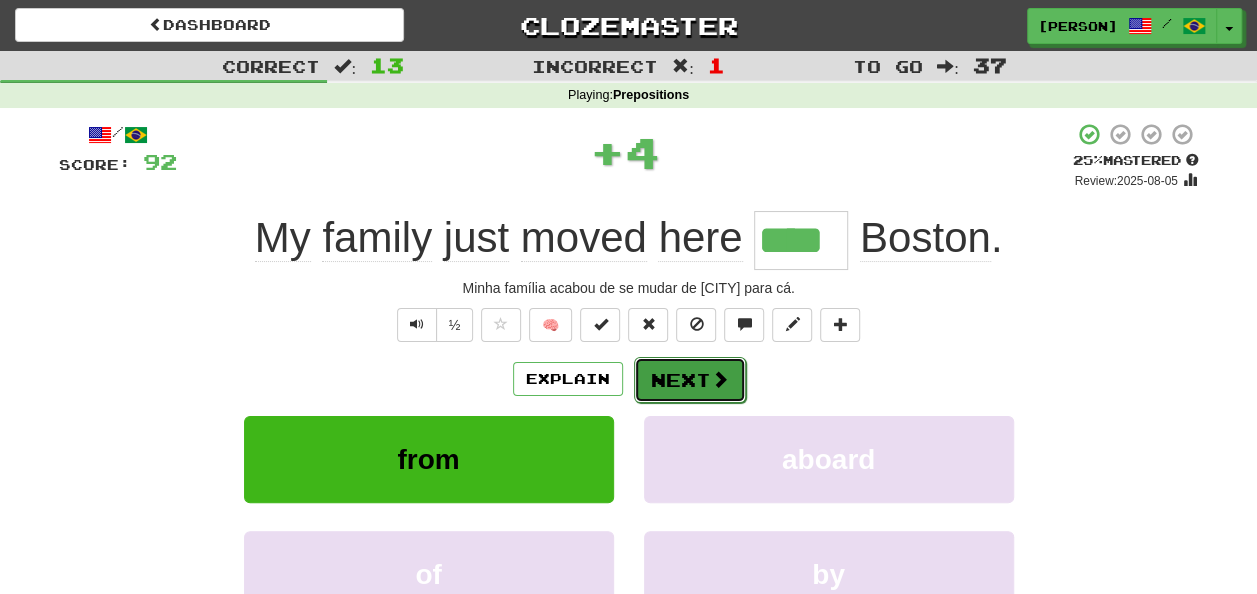 click on "Next" at bounding box center (690, 380) 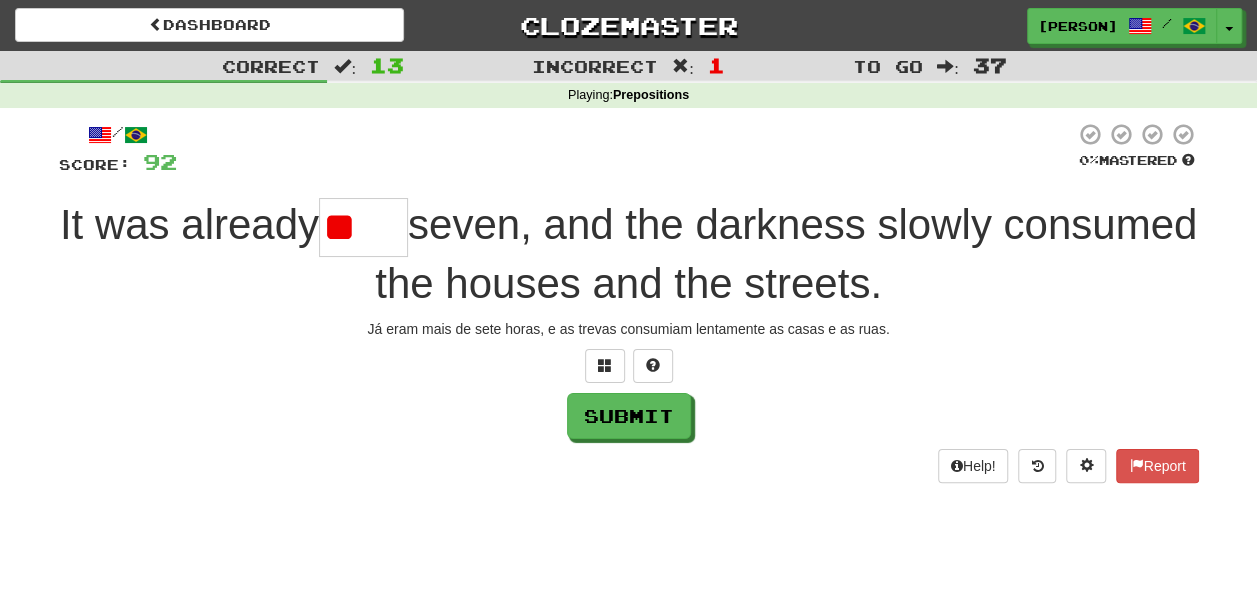 type on "*" 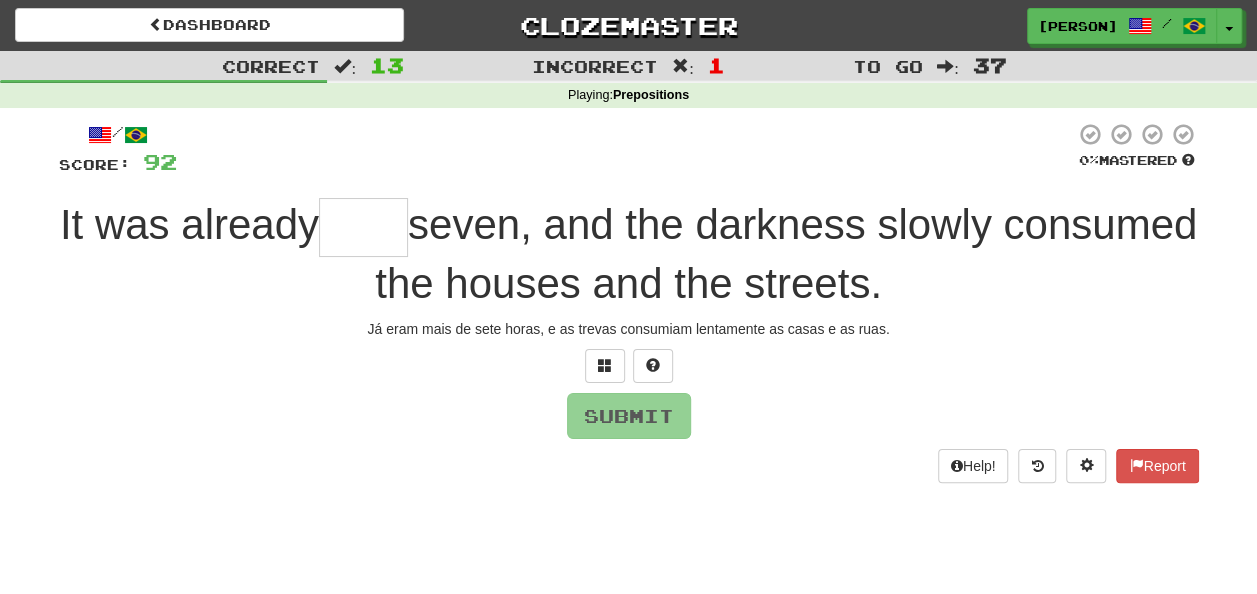 type on "*" 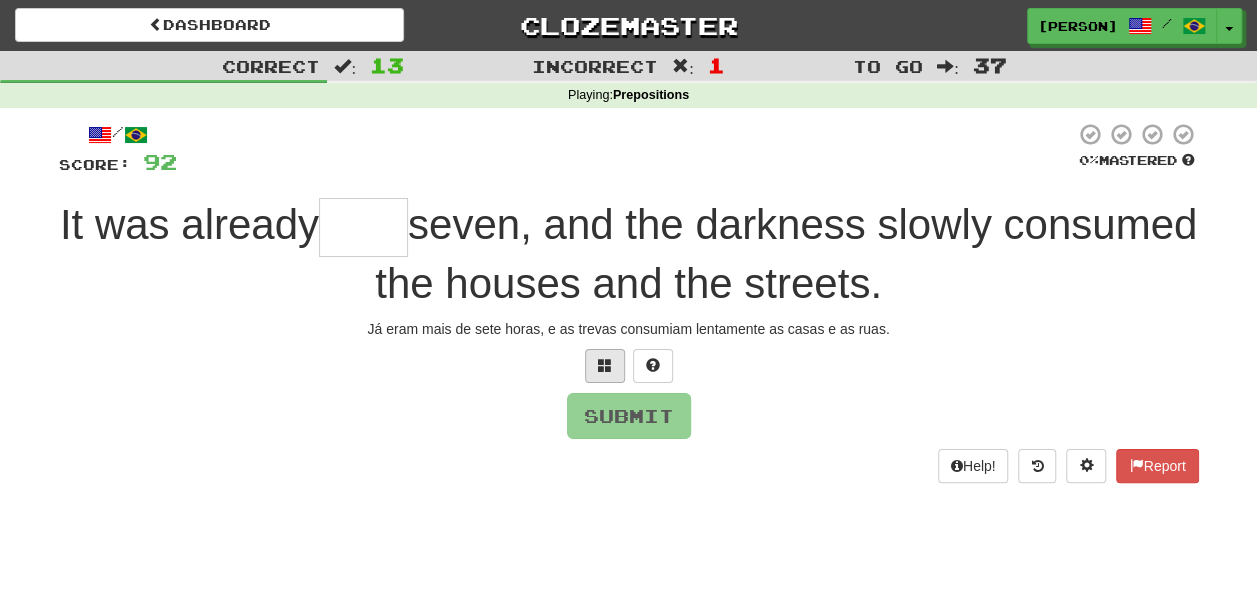 type on "*" 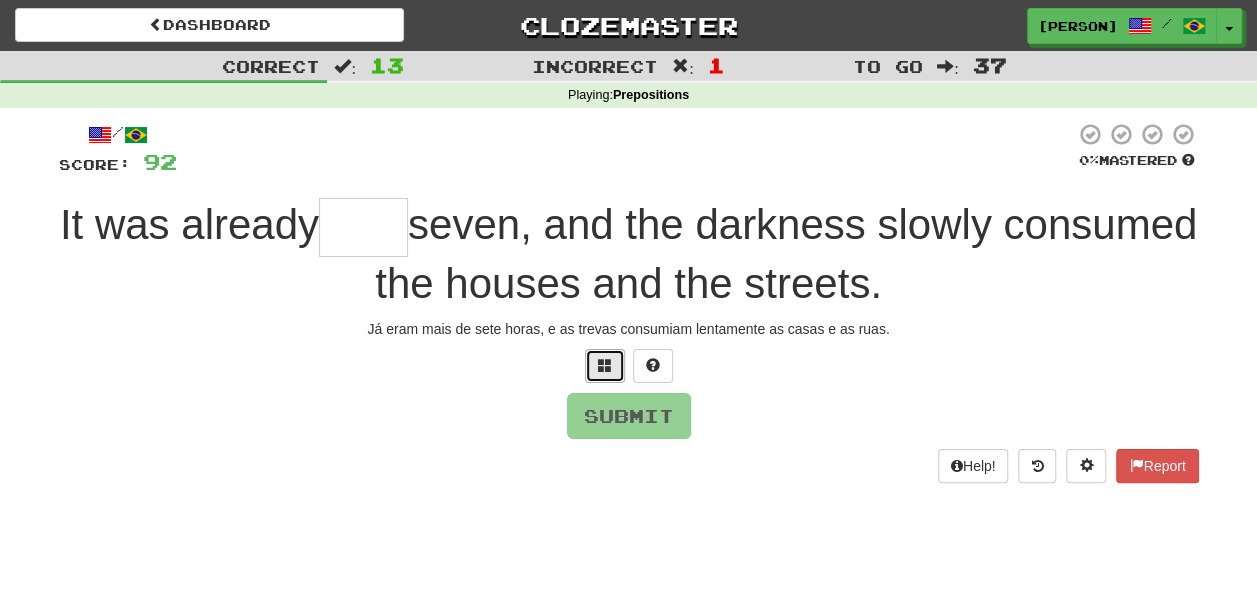 click at bounding box center [605, 366] 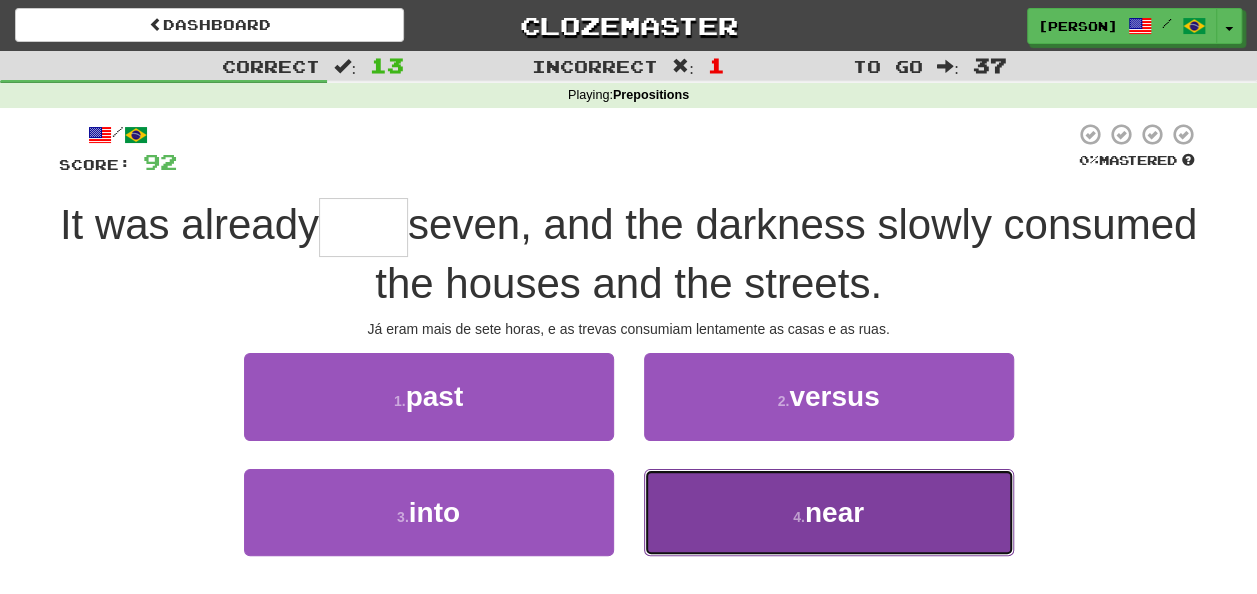 click on "4 .  near" at bounding box center (829, 512) 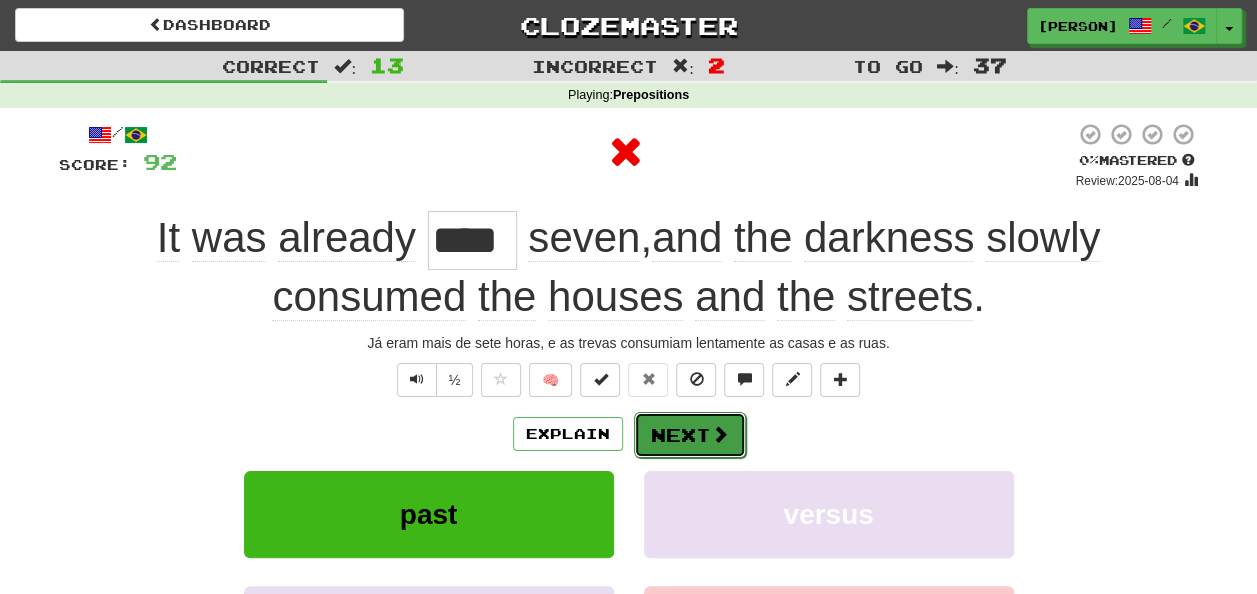 click on "Next" at bounding box center (690, 435) 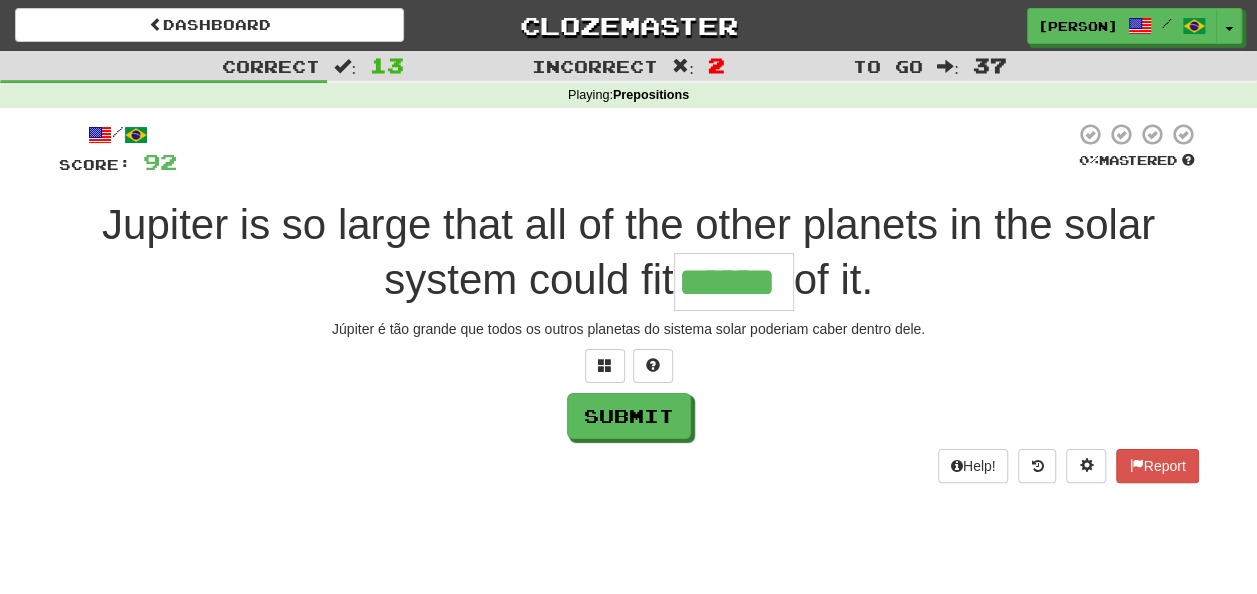 type on "******" 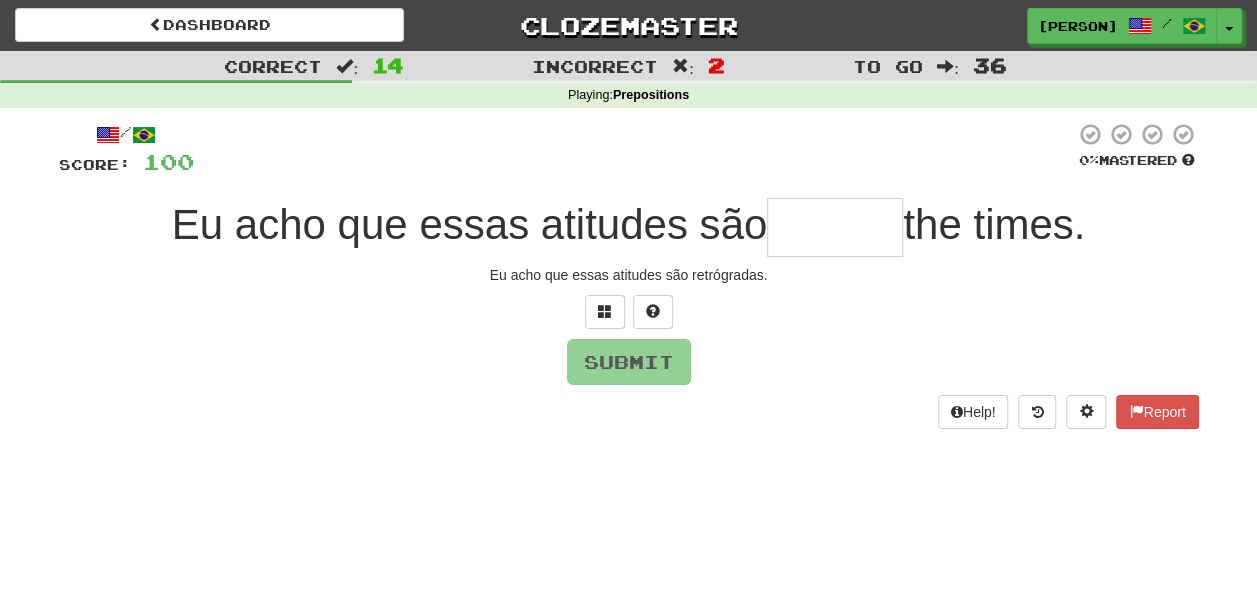 type on "*" 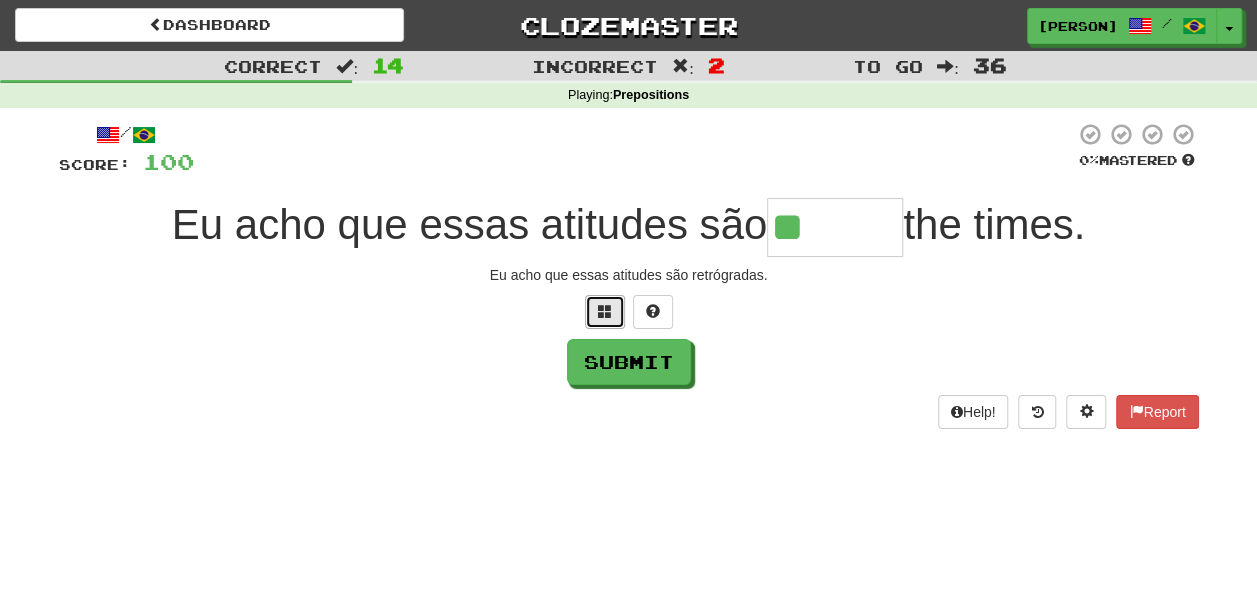 click at bounding box center (605, 312) 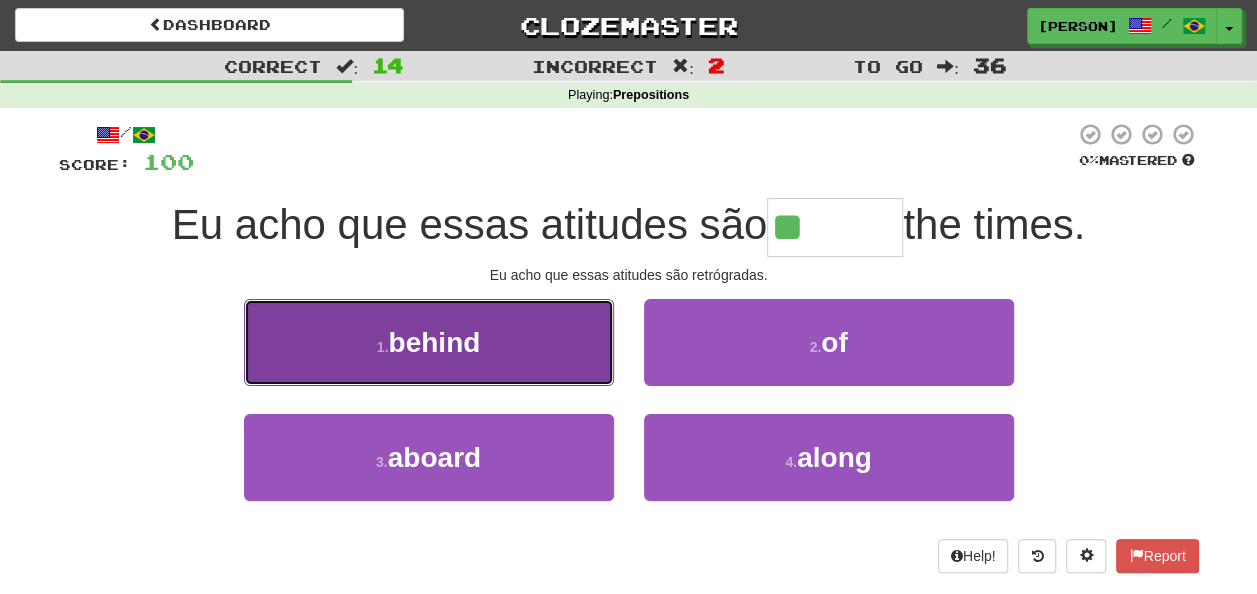 click on "1 . behind" at bounding box center (429, 342) 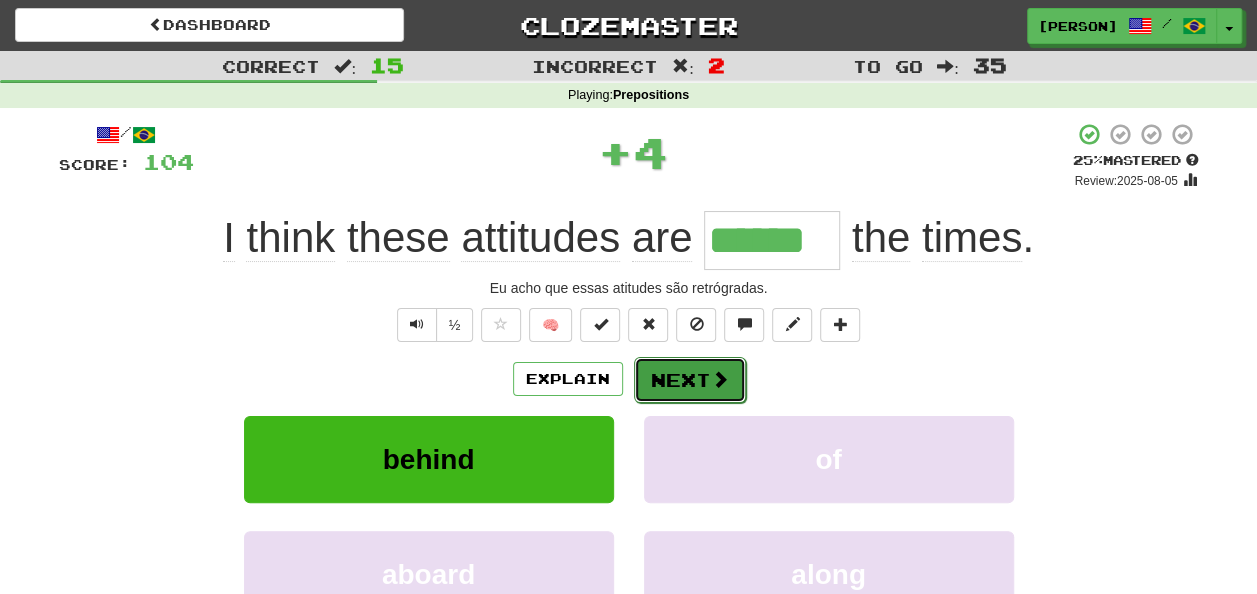 click on "Next" at bounding box center (690, 380) 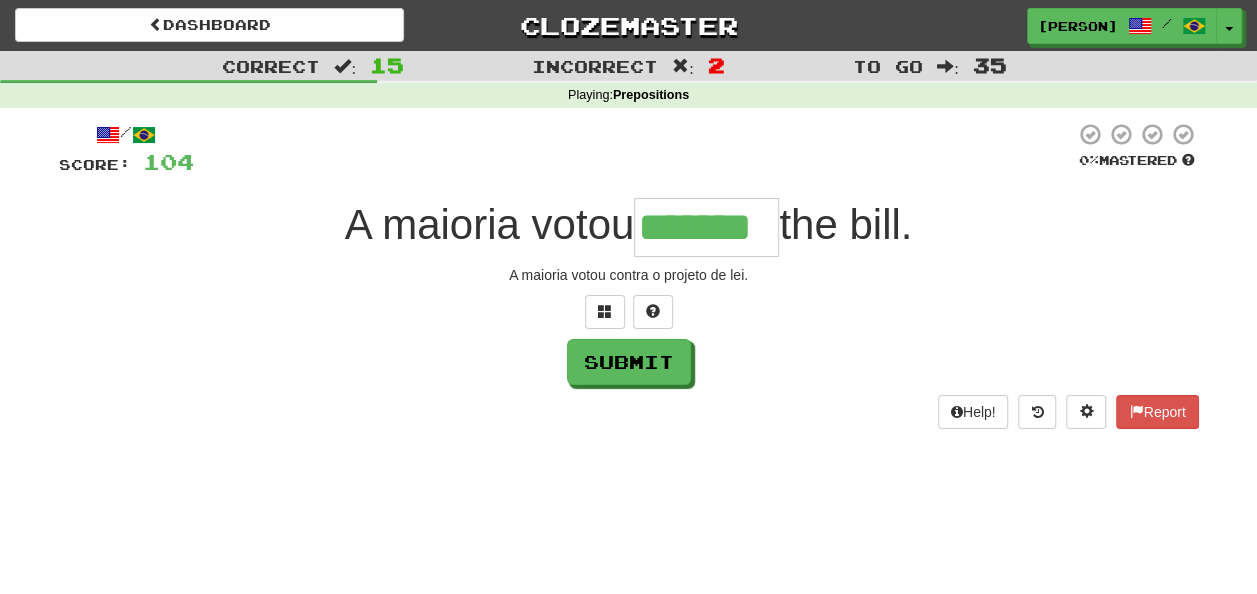 type on "*******" 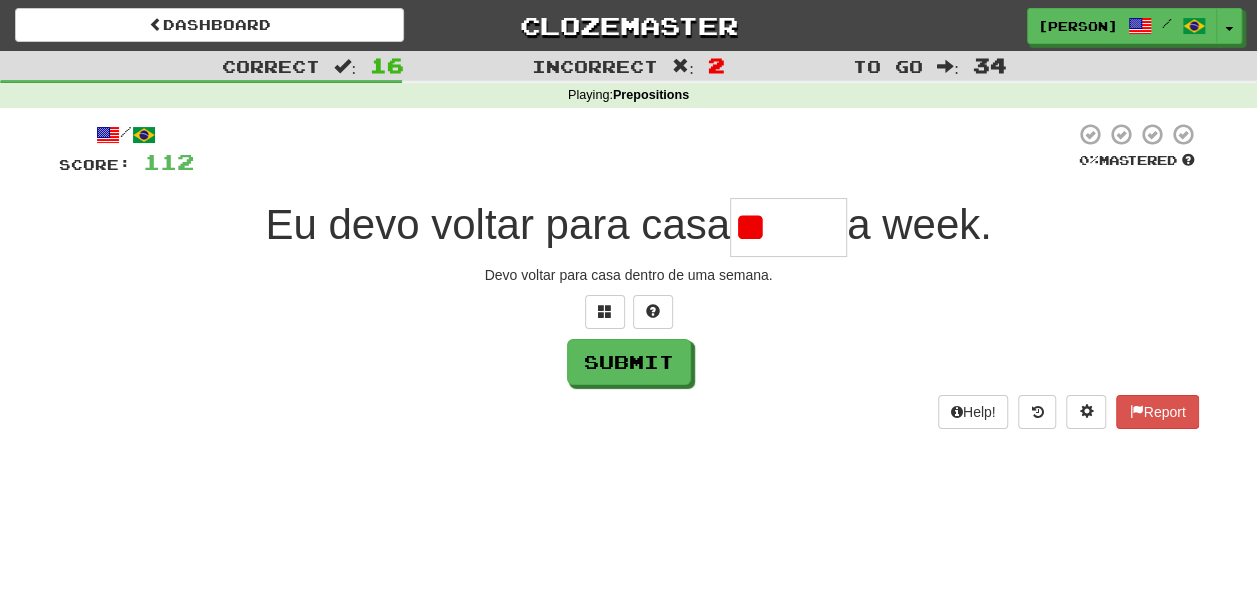 type on "*" 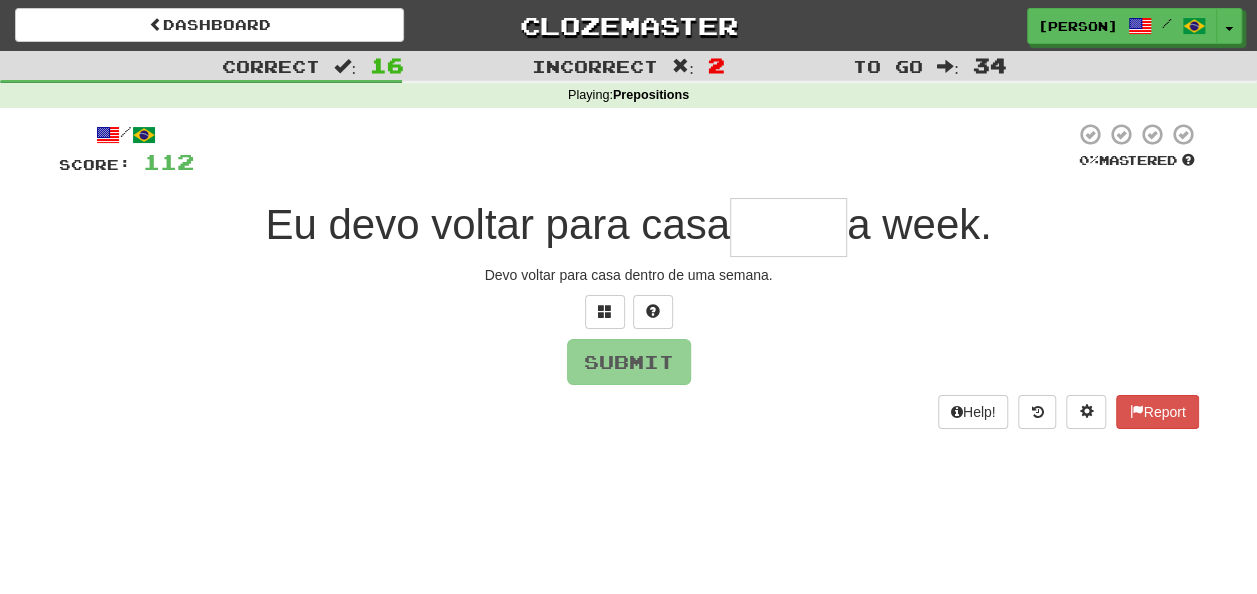 type on "*" 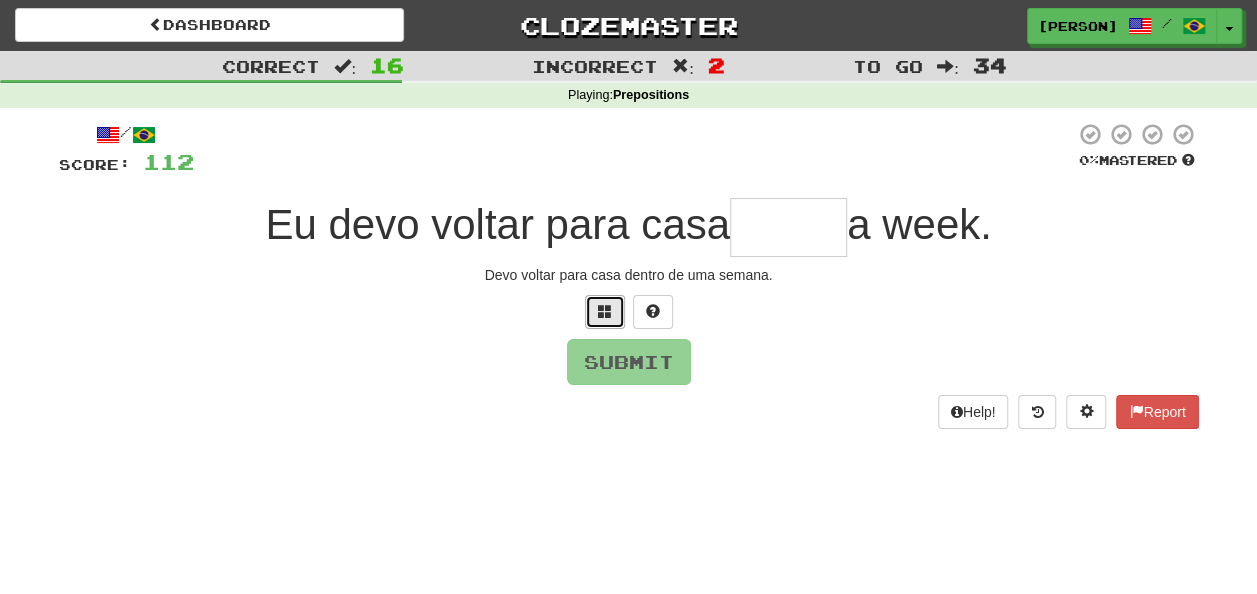 click at bounding box center (605, 311) 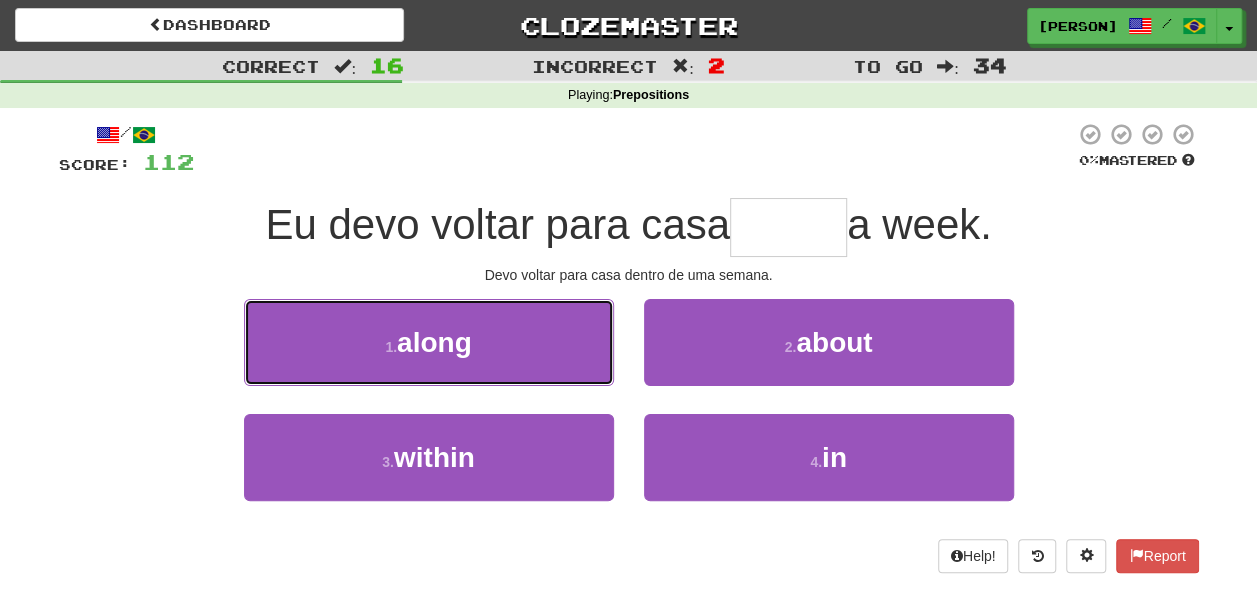 click on "1 .  along" at bounding box center (429, 342) 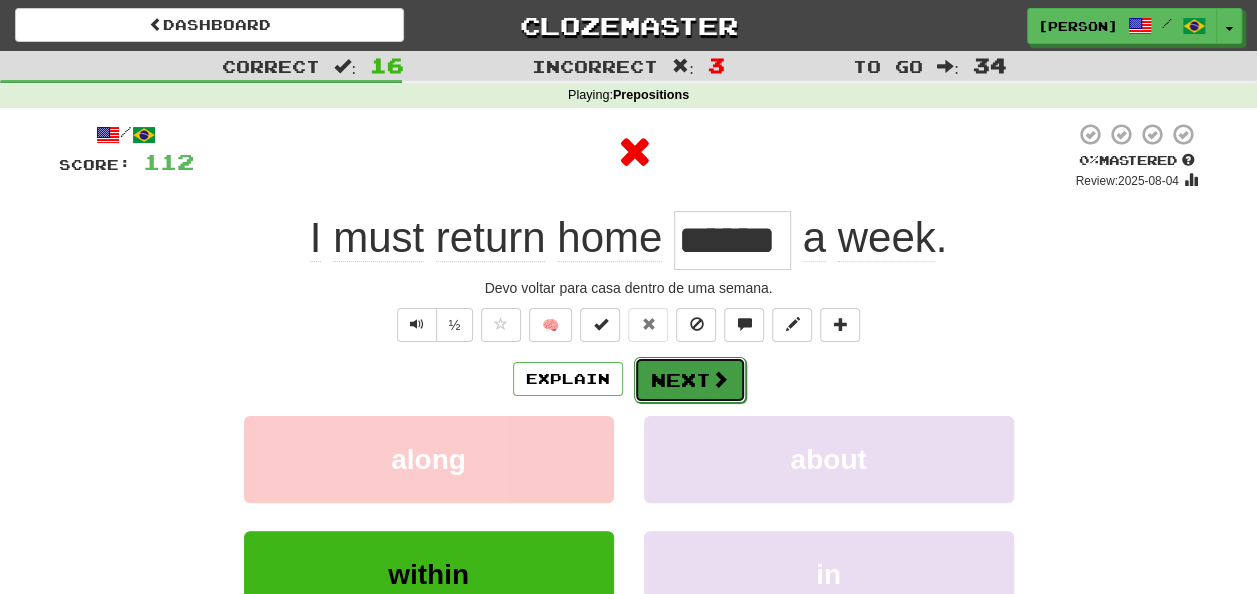 click at bounding box center (720, 379) 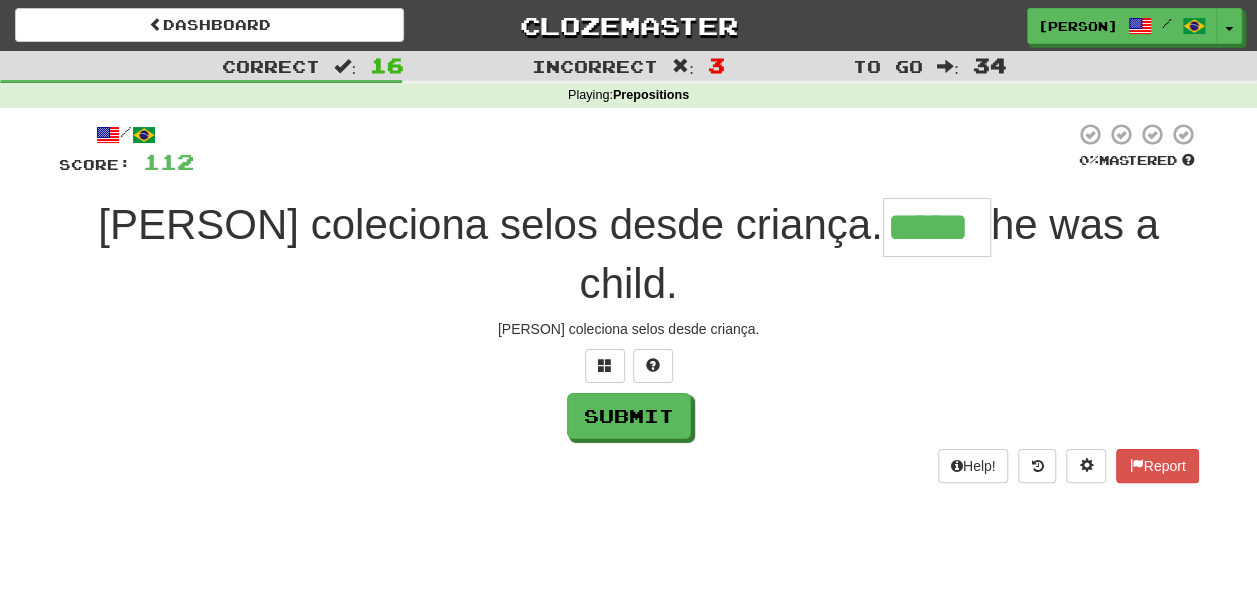 type on "*****" 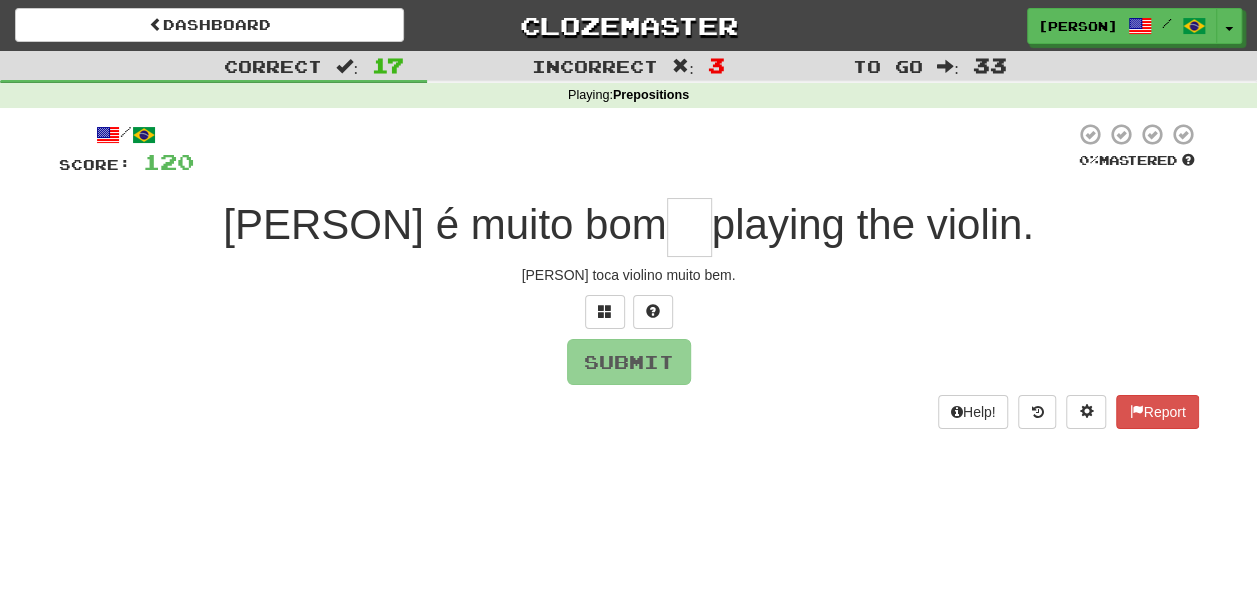 type on "*" 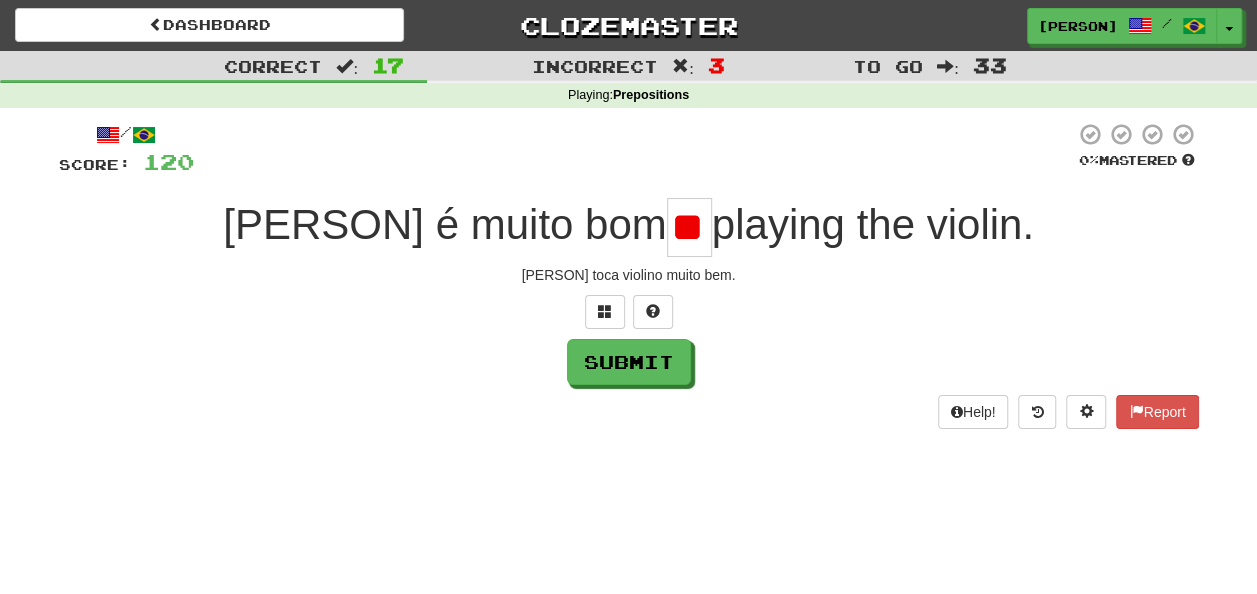 scroll, scrollTop: 0, scrollLeft: 6, axis: horizontal 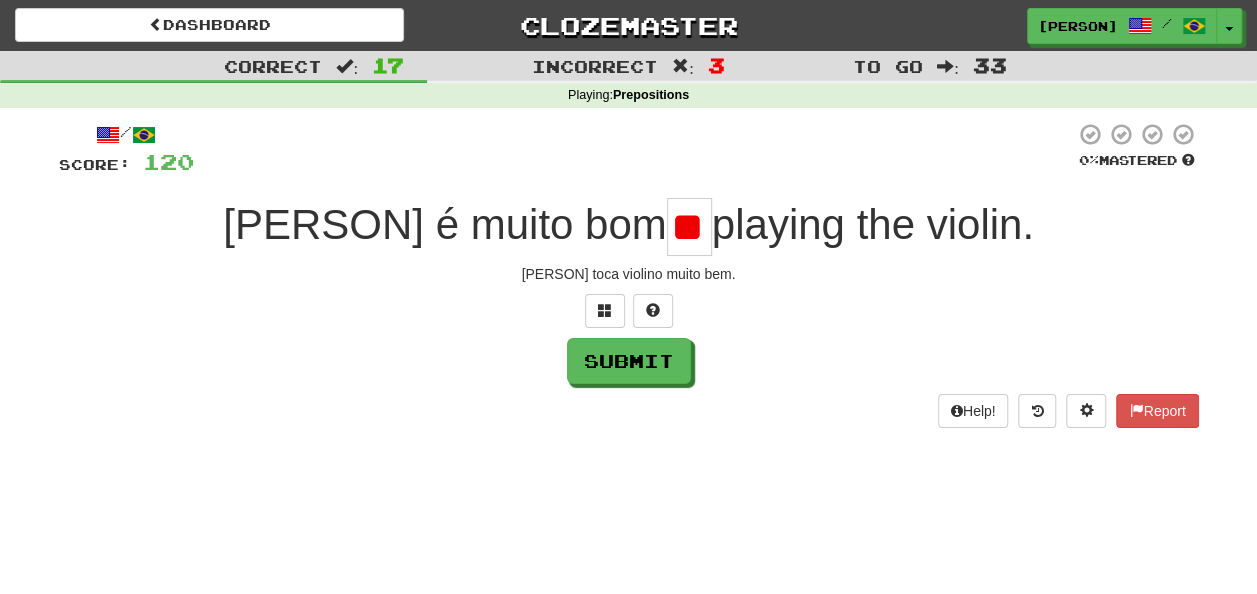 type on "*" 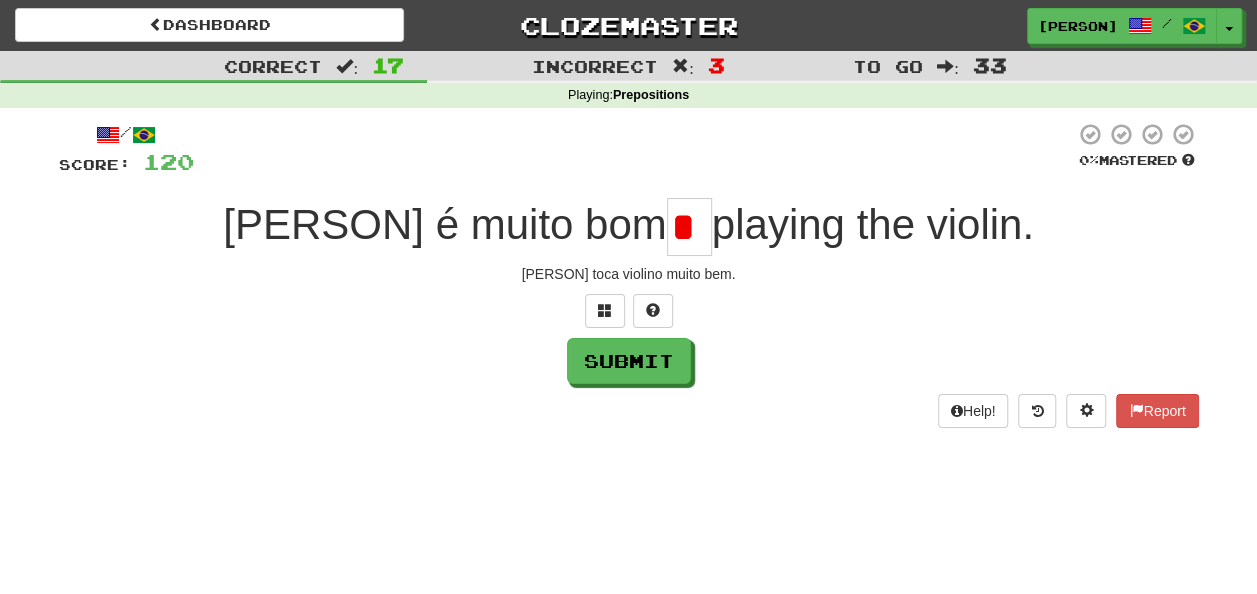 scroll, scrollTop: 0, scrollLeft: 0, axis: both 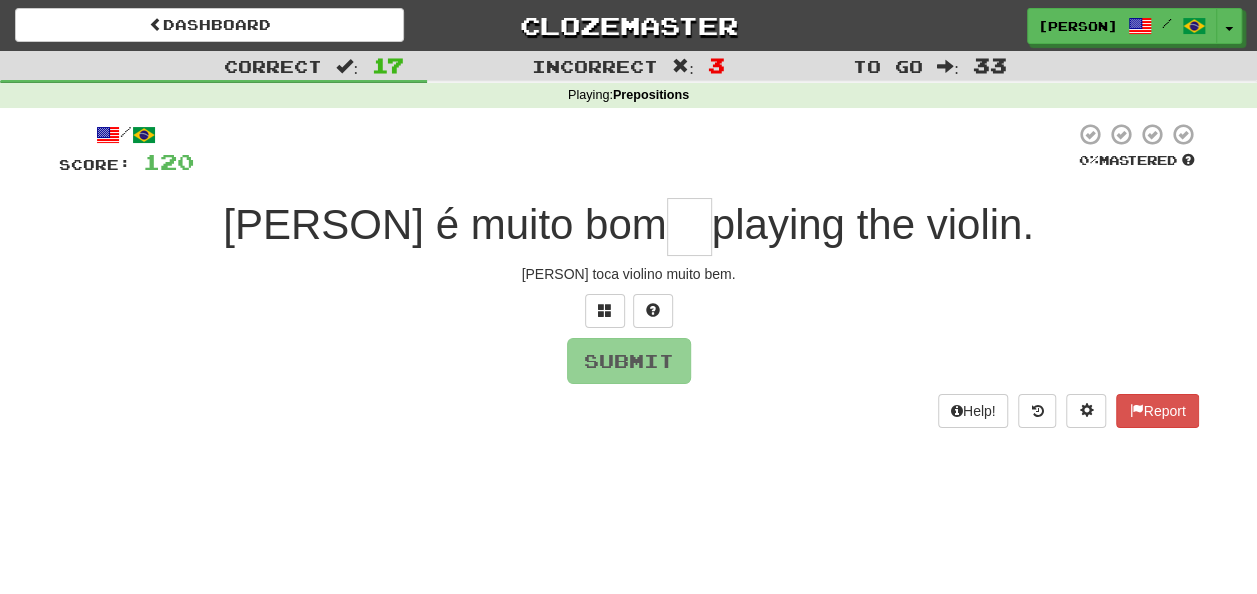 type on "*" 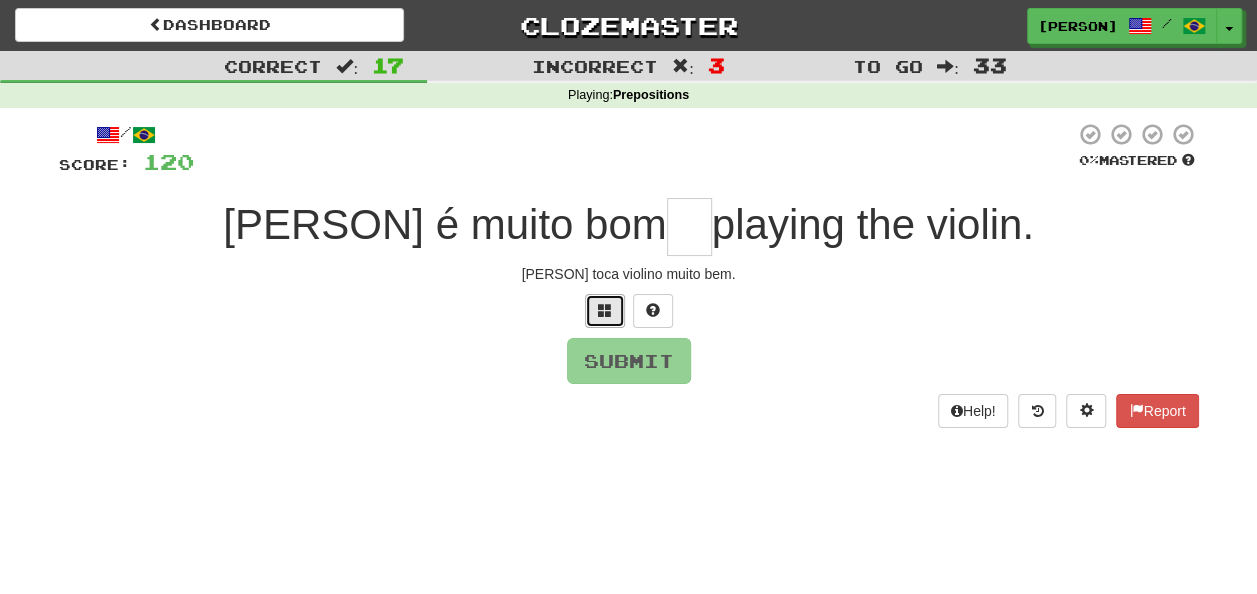click at bounding box center [605, 310] 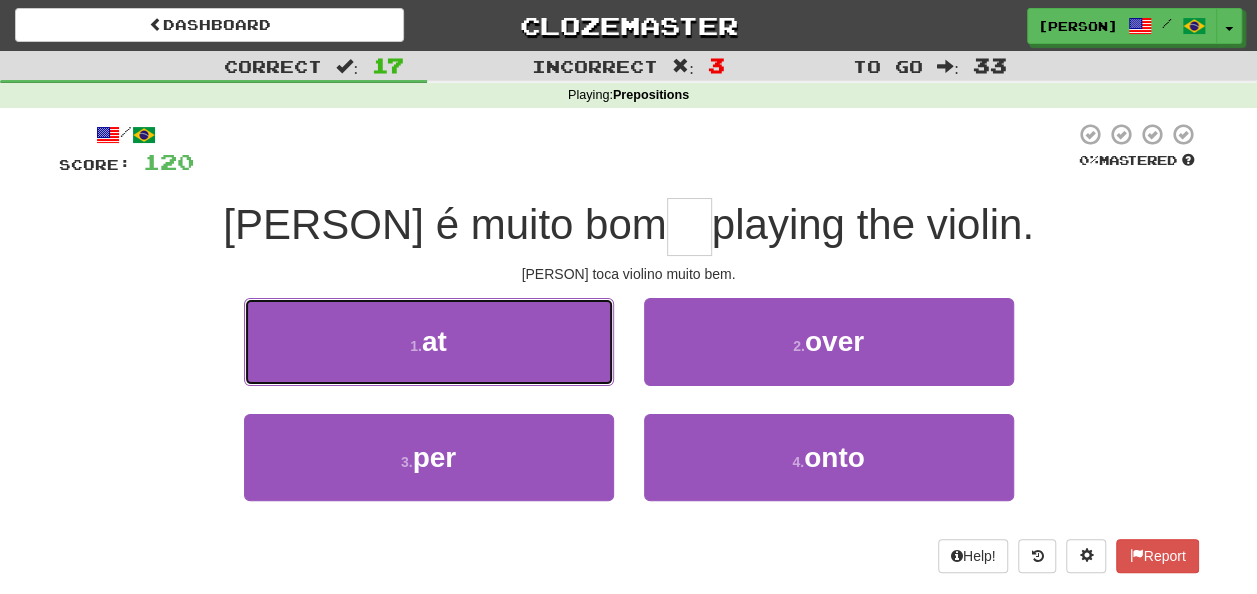 click on "1 . at" at bounding box center [429, 341] 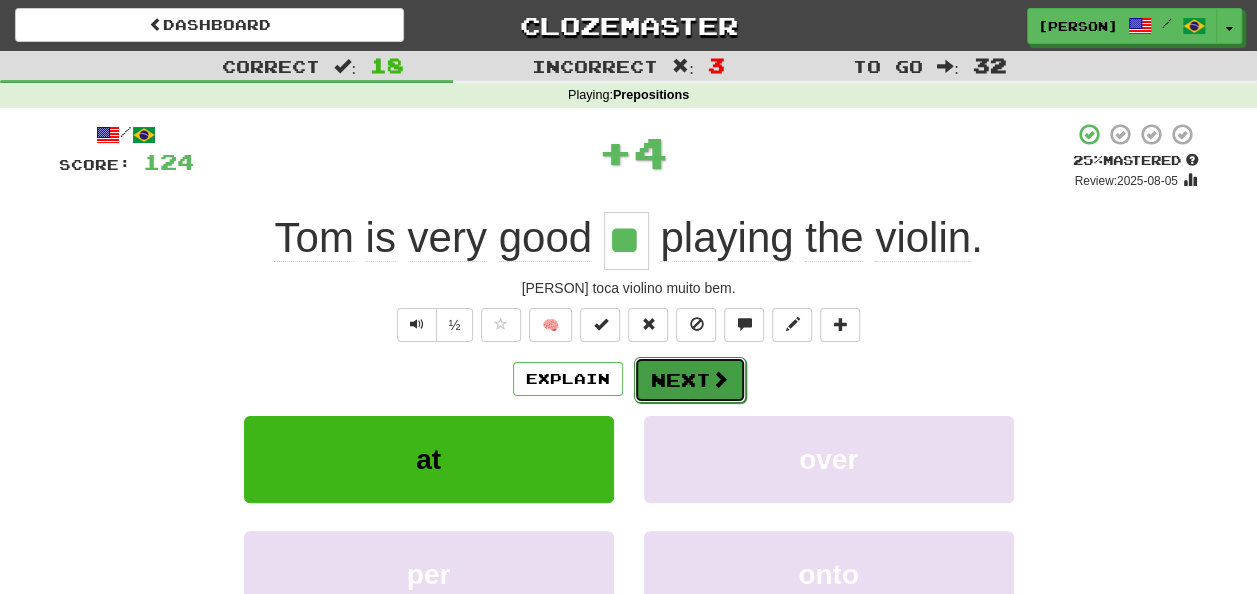 click on "Next" at bounding box center [690, 380] 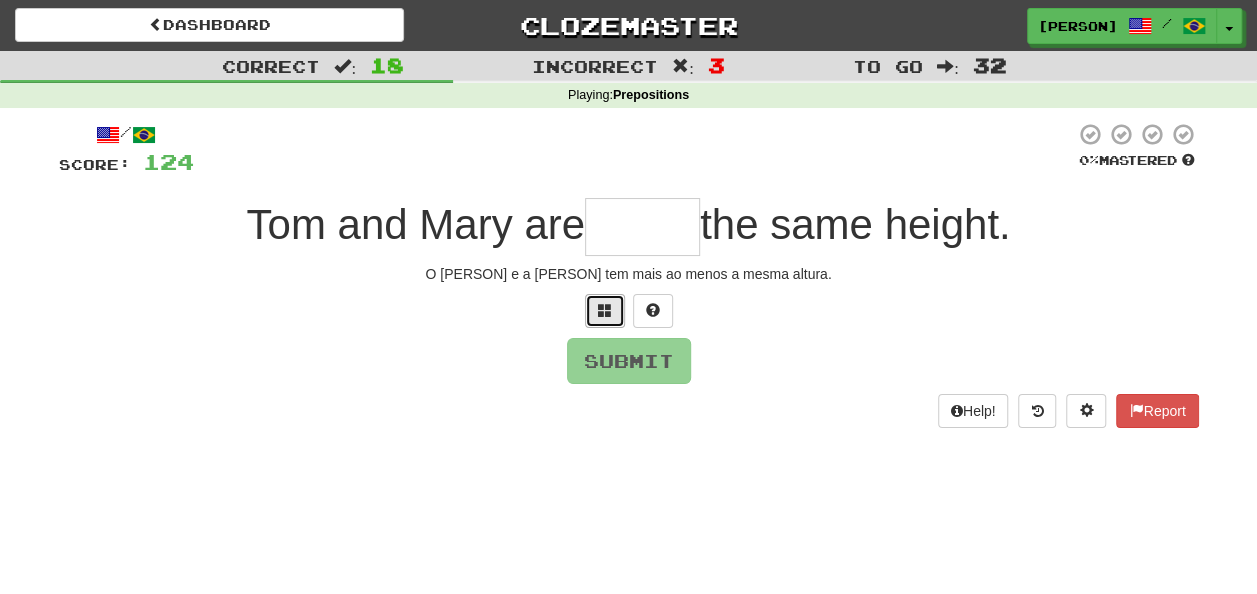 click at bounding box center (605, 311) 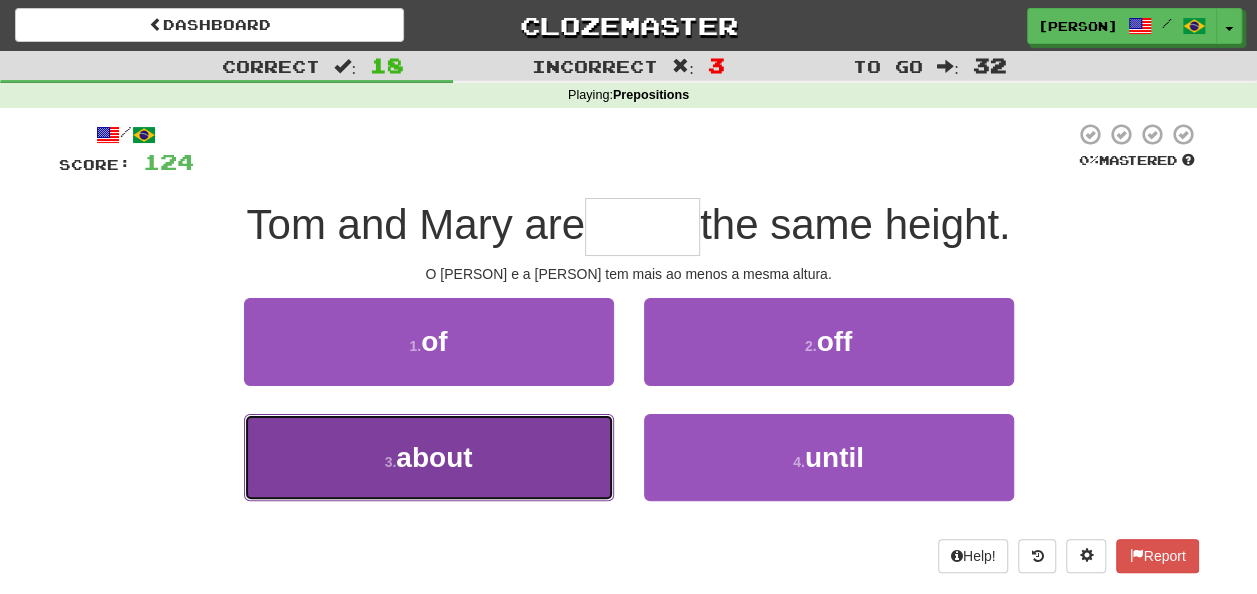 click on "3 .  about" at bounding box center (429, 457) 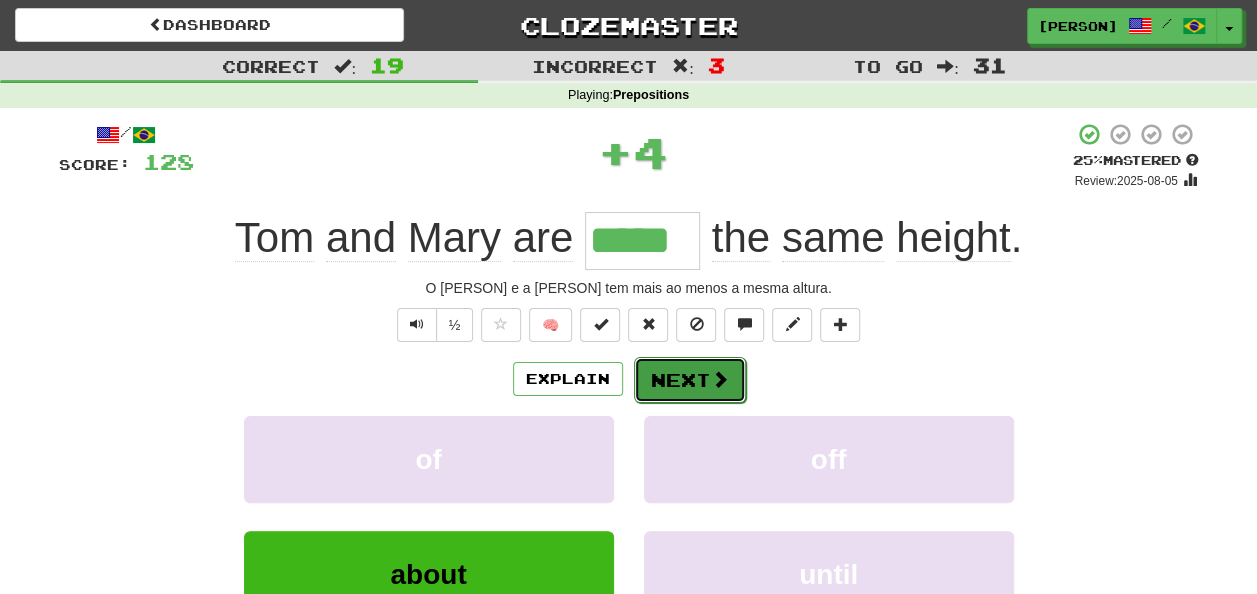 click on "Next" at bounding box center [690, 380] 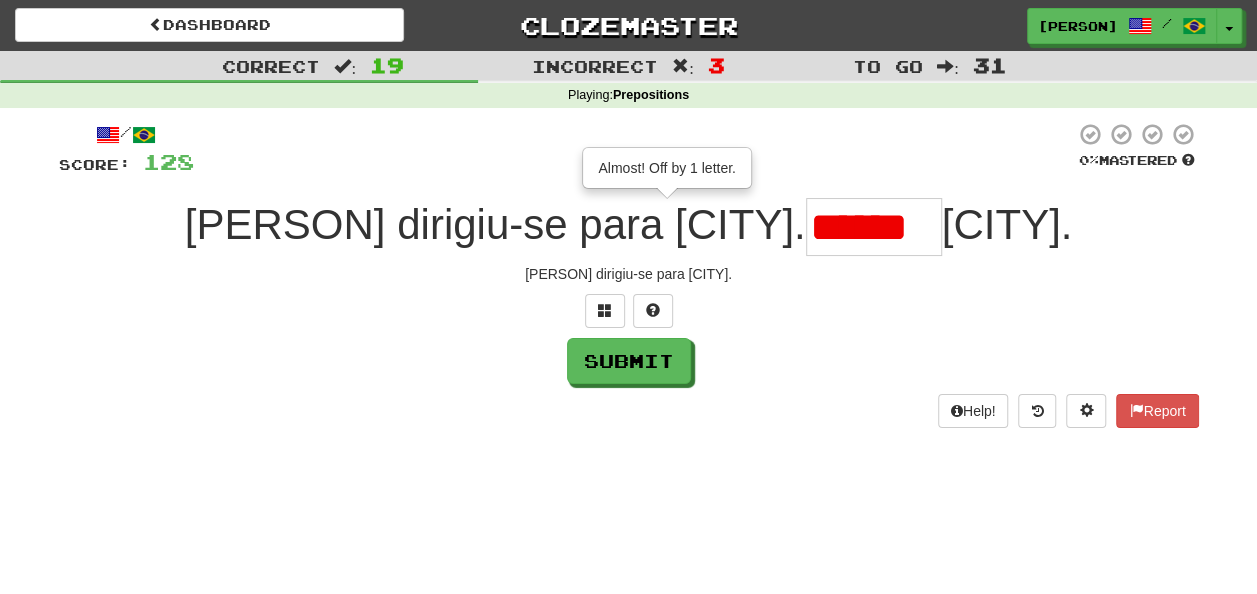 scroll, scrollTop: 0, scrollLeft: 0, axis: both 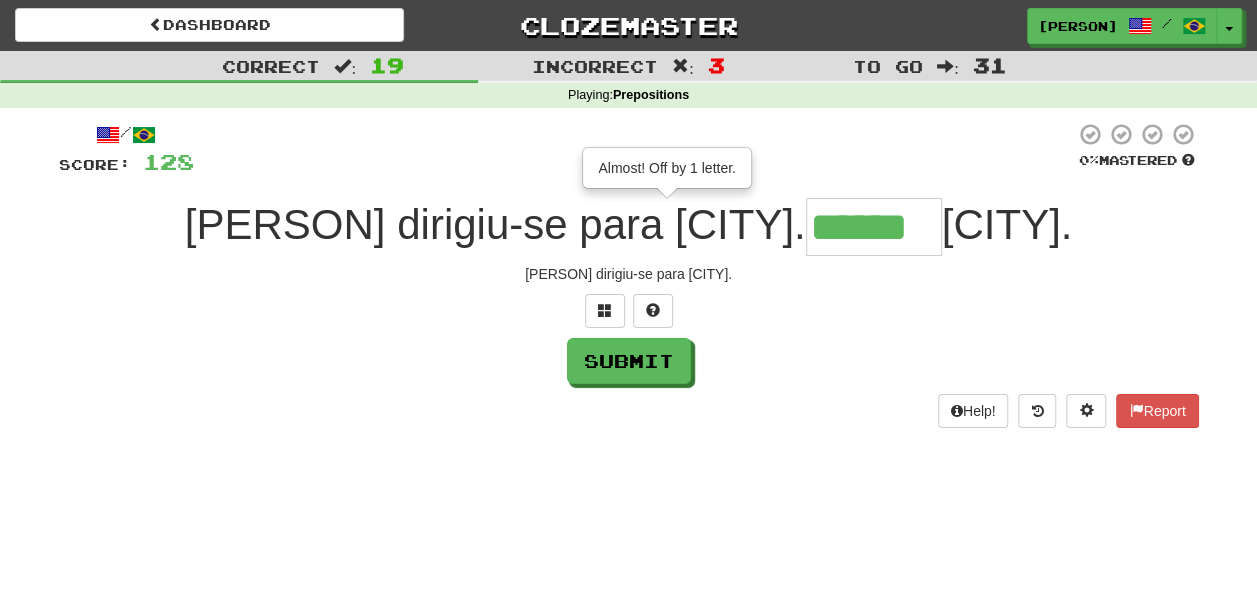 type on "******" 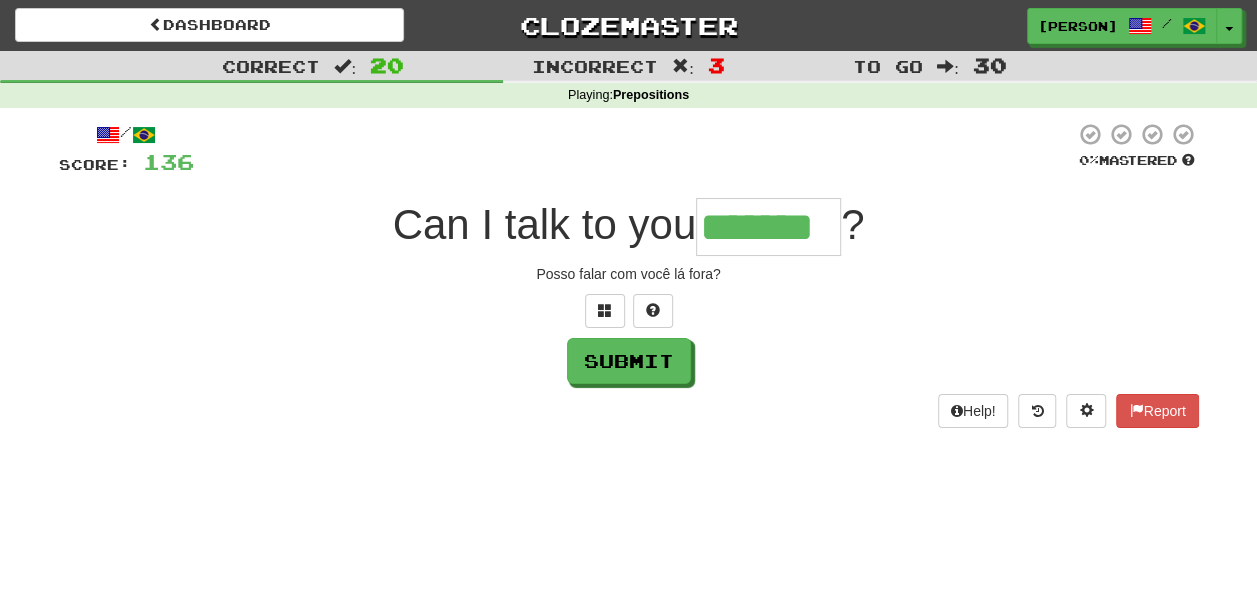 type on "*******" 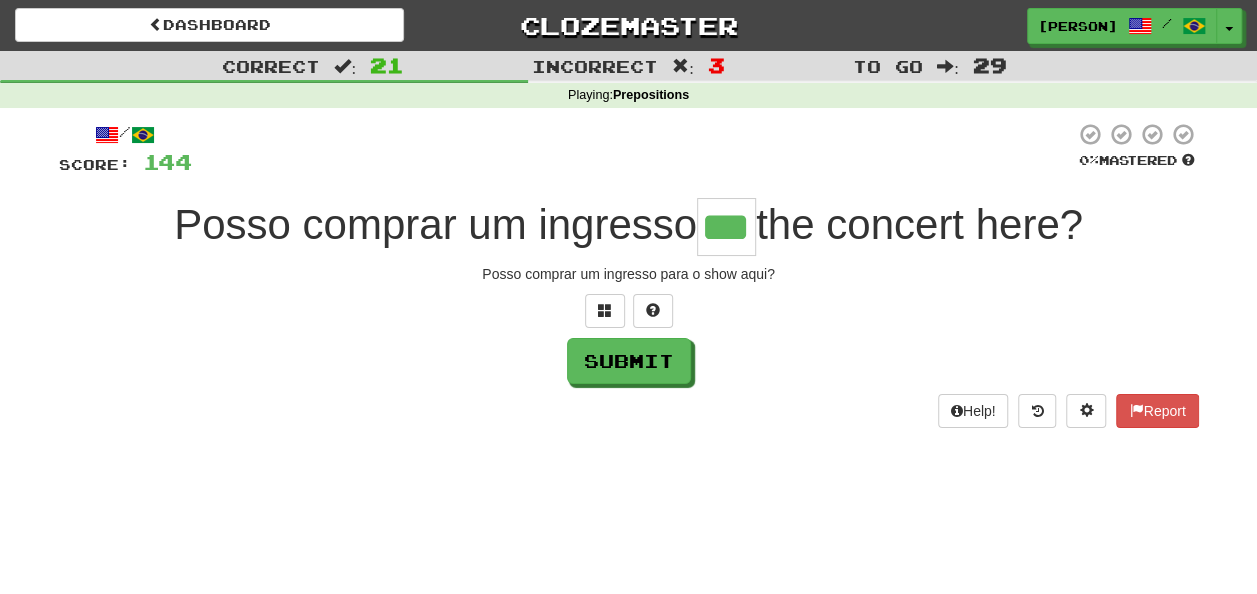 type on "***" 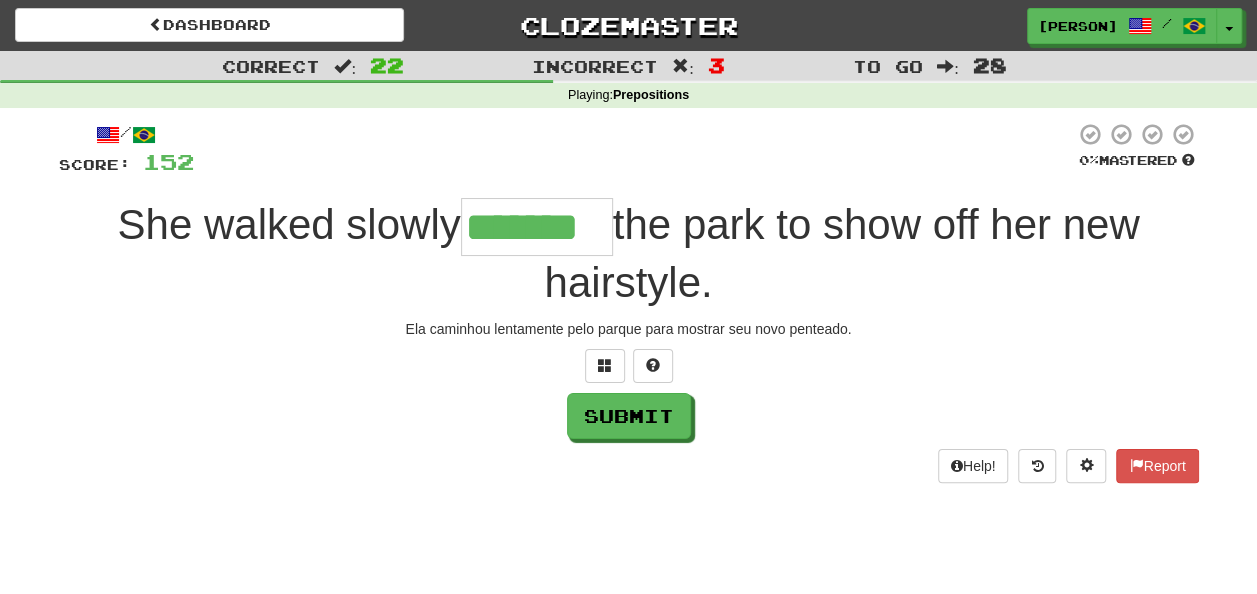 type on "*******" 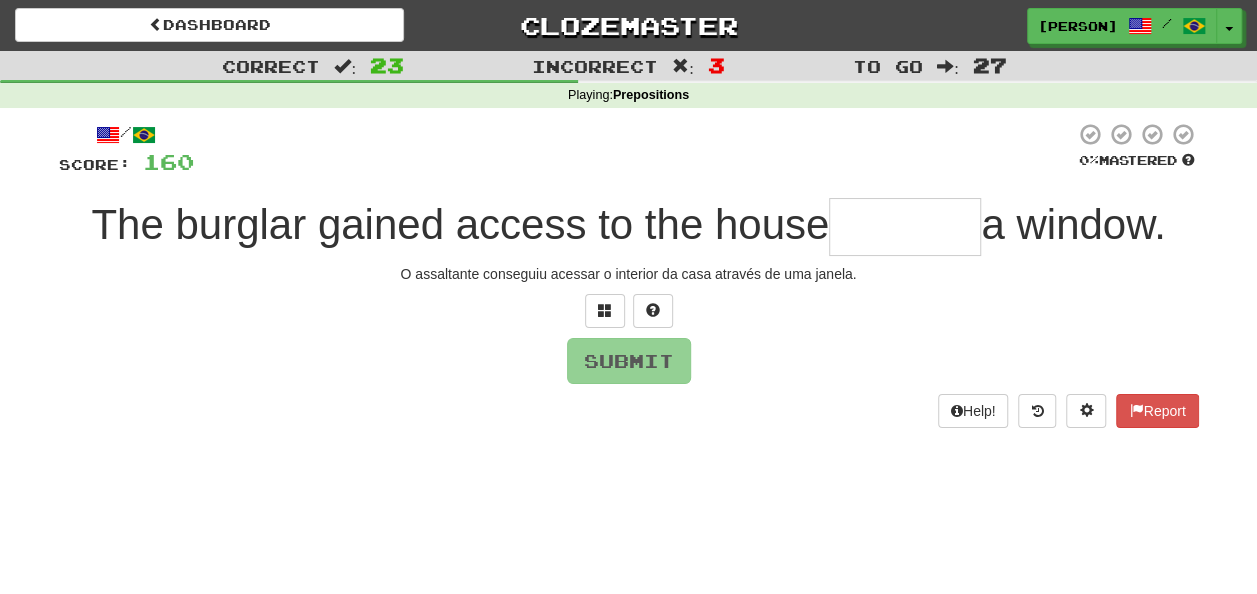 type on "*" 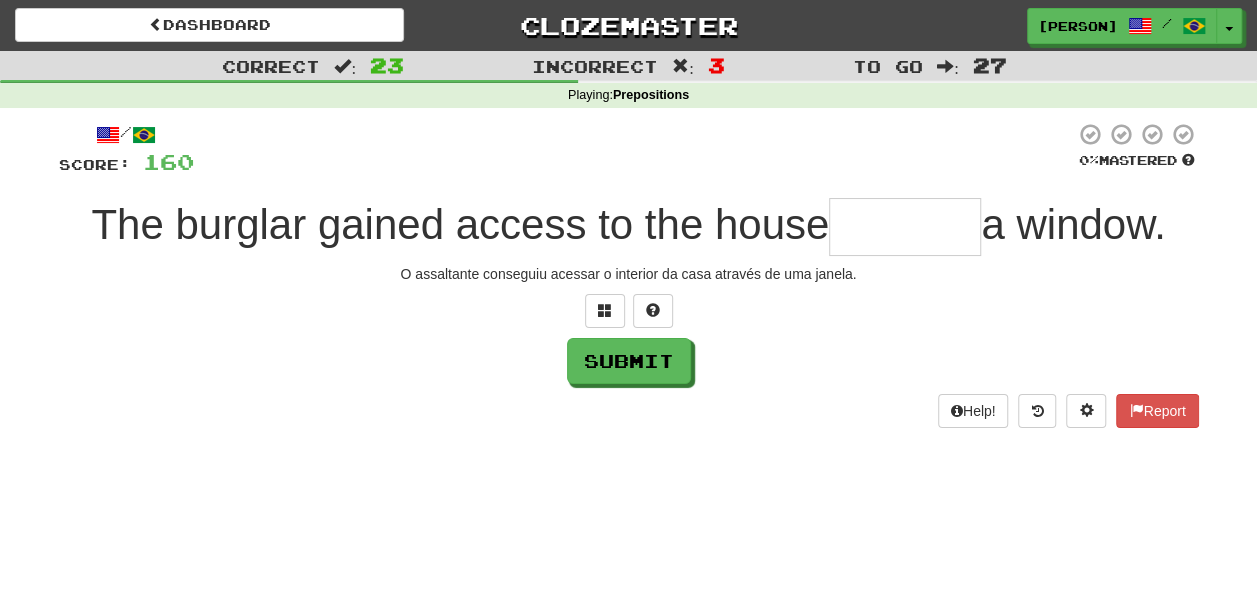 type on "*" 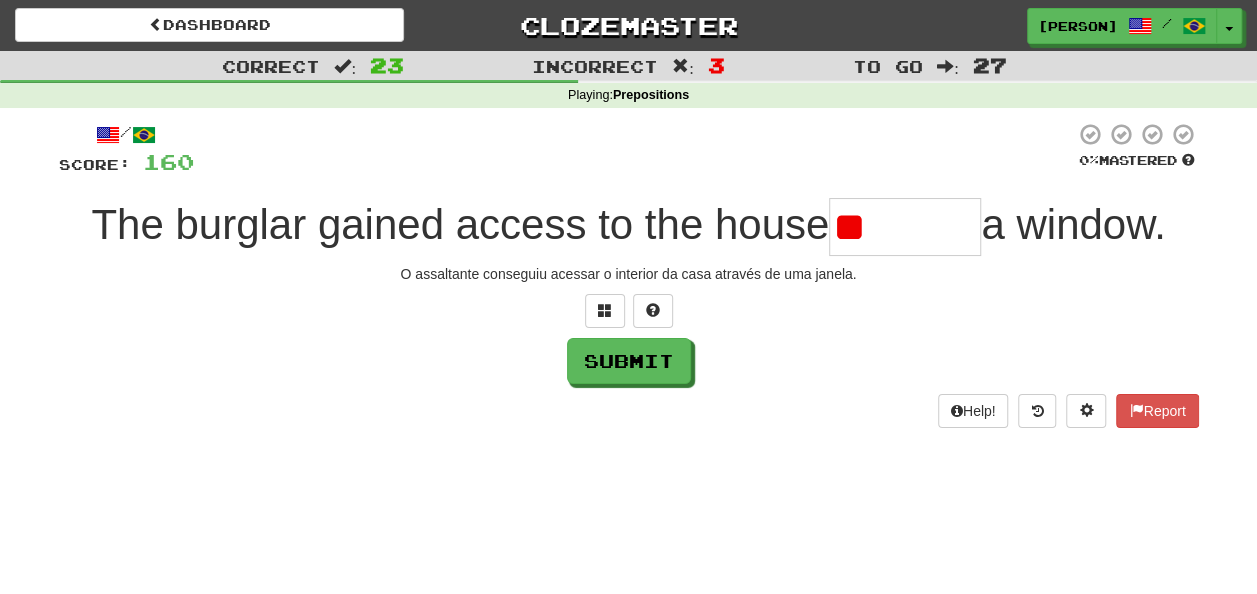 type on "*" 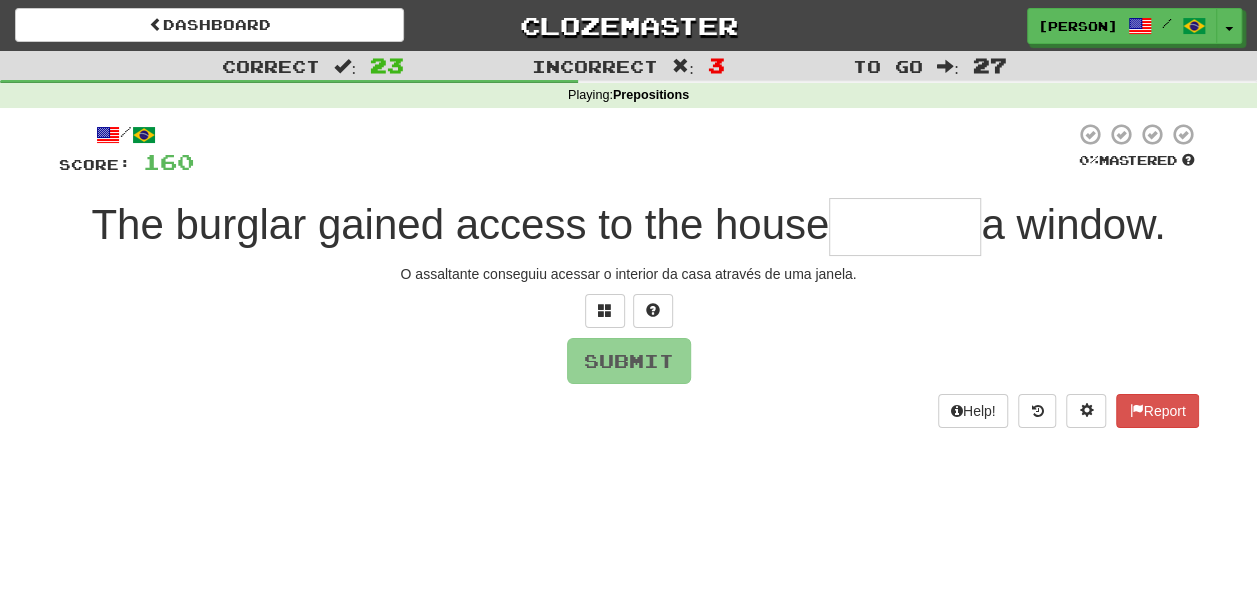 type on "*" 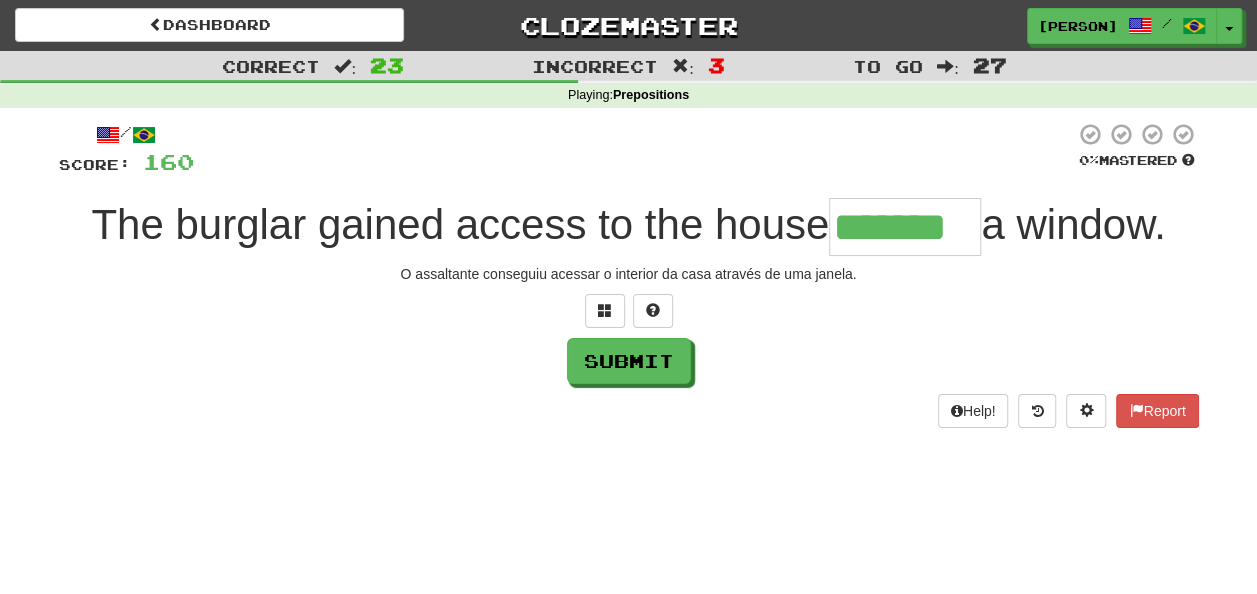 type on "*******" 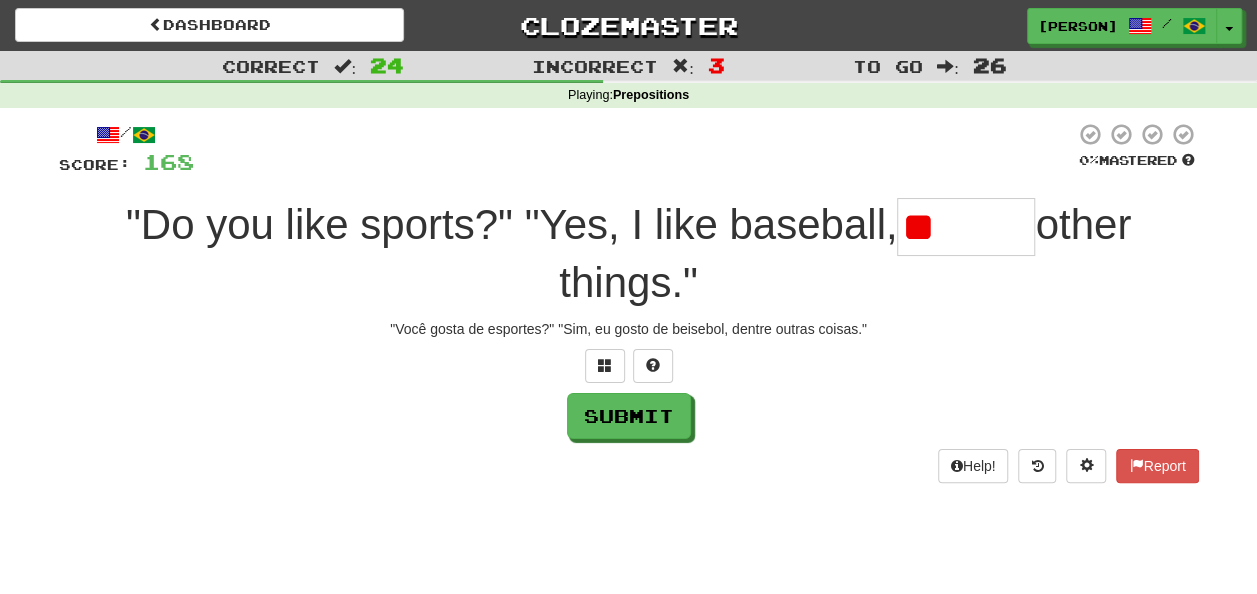type on "*" 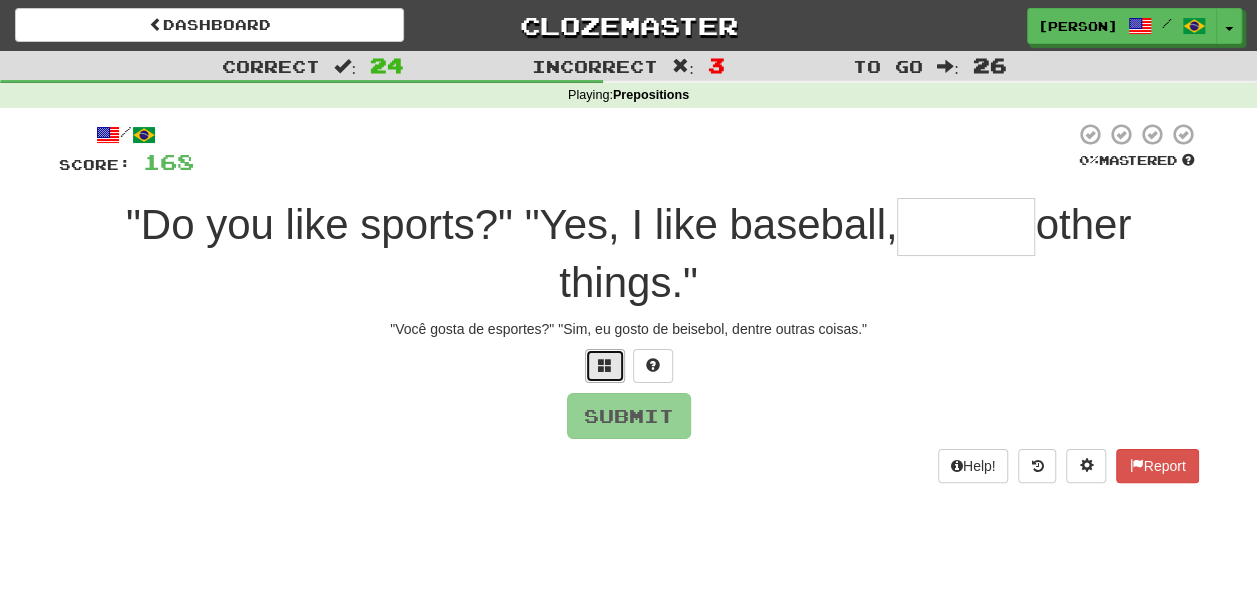 click at bounding box center (605, 365) 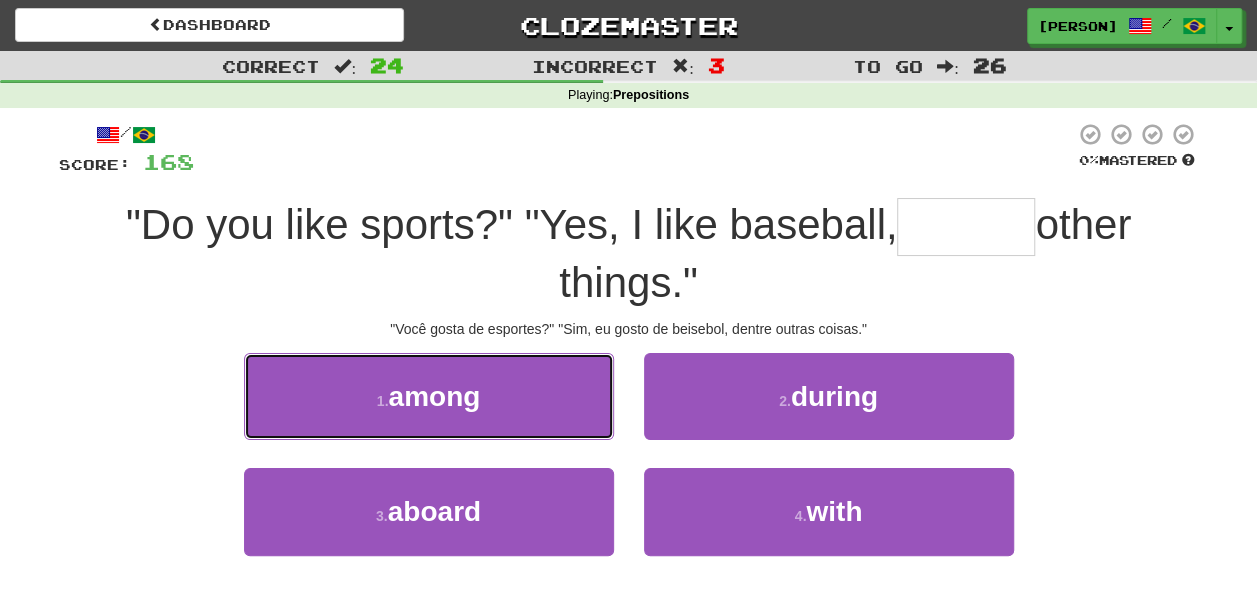 click on "1 .  among" at bounding box center (429, 396) 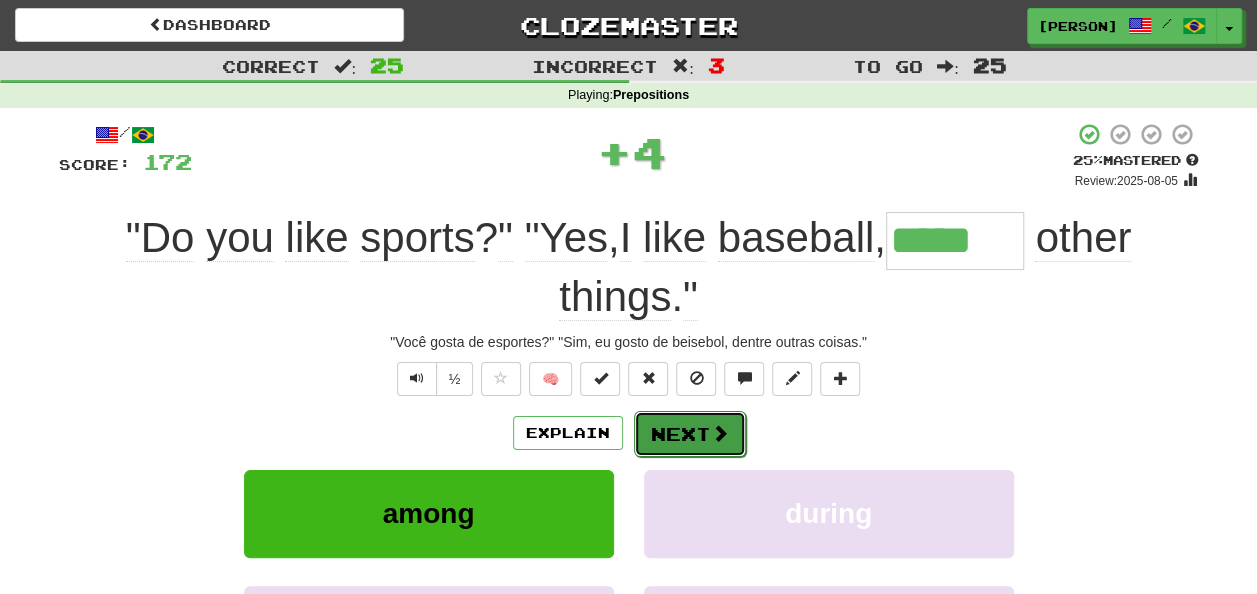 click at bounding box center (720, 433) 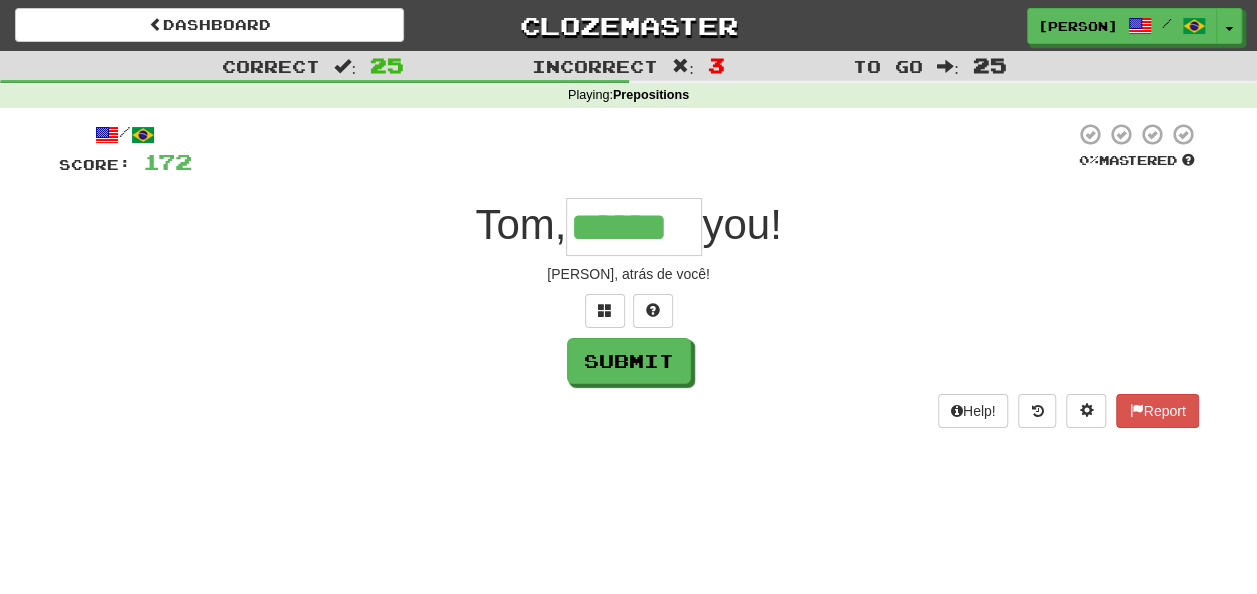 type on "******" 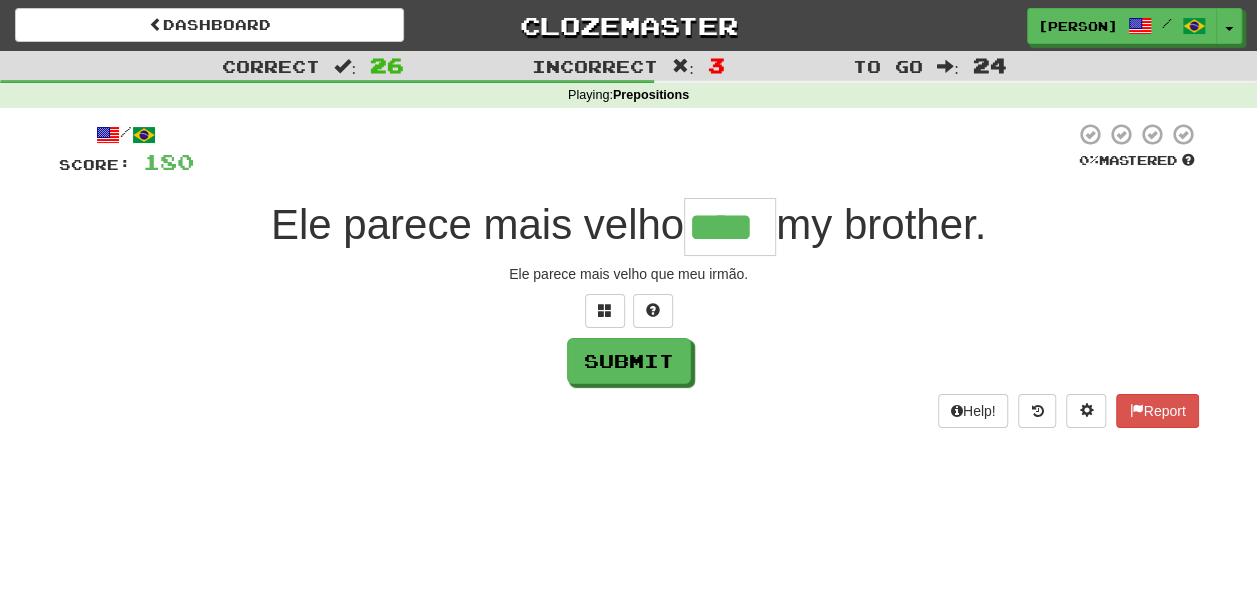 type on "****" 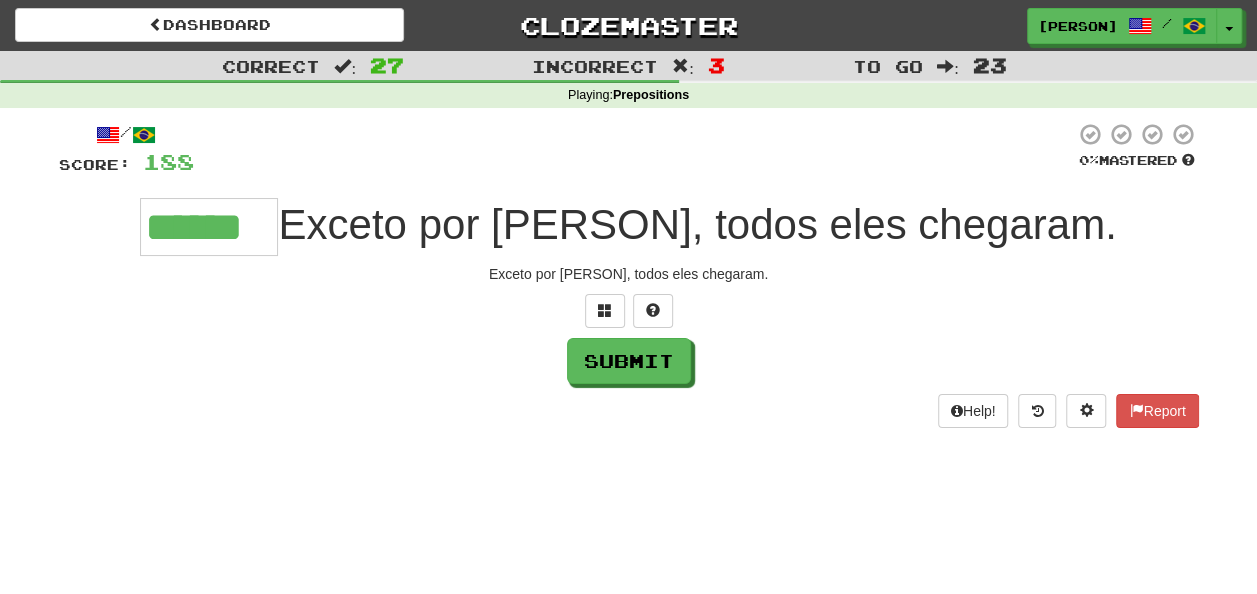 type on "******" 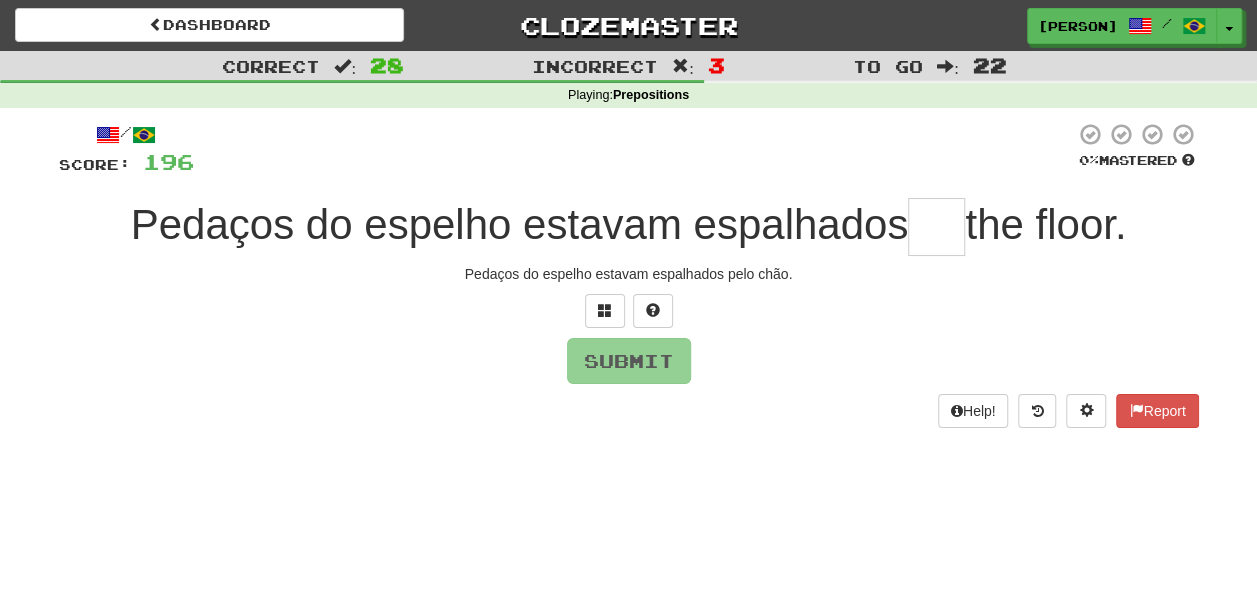 type on "*" 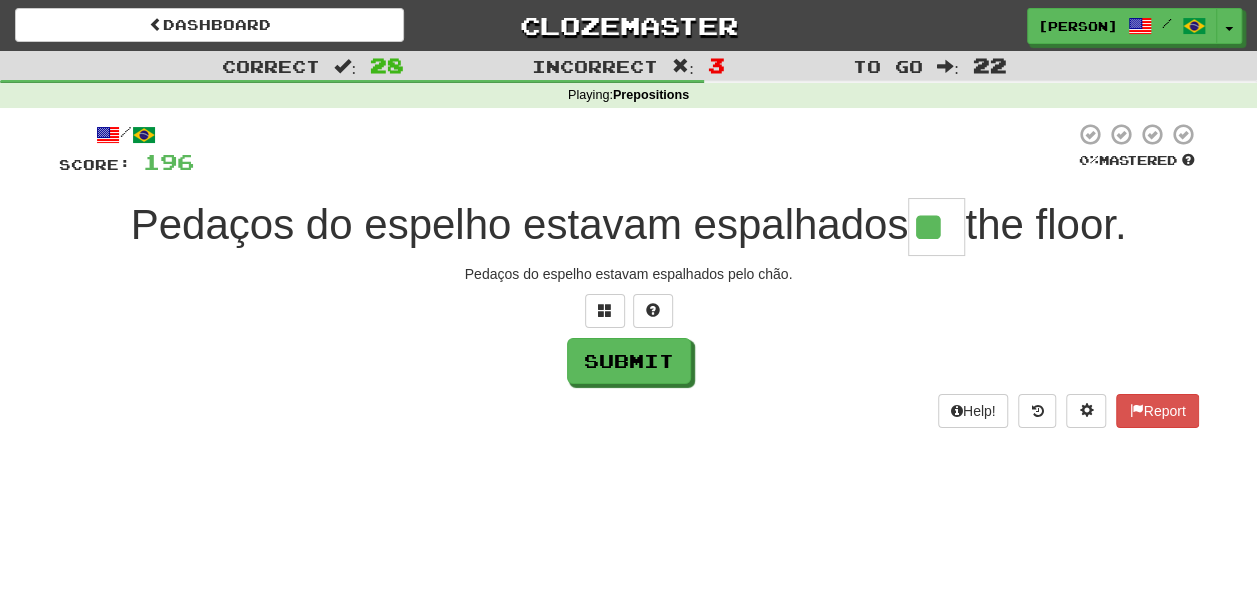 type on "**" 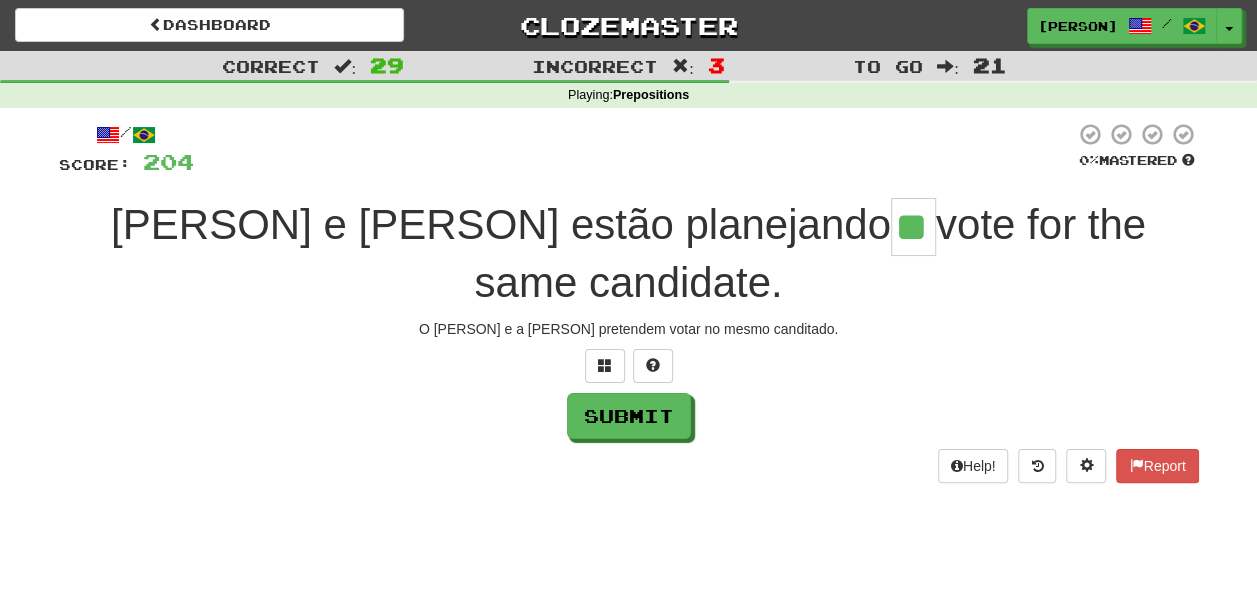 type on "**" 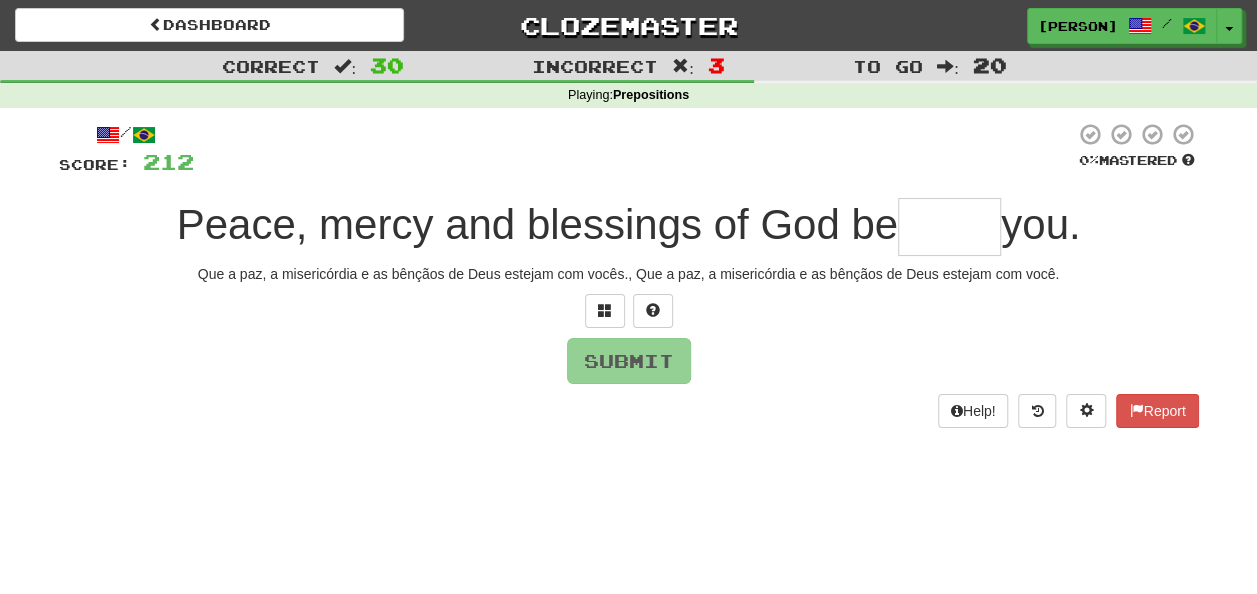 type on "*" 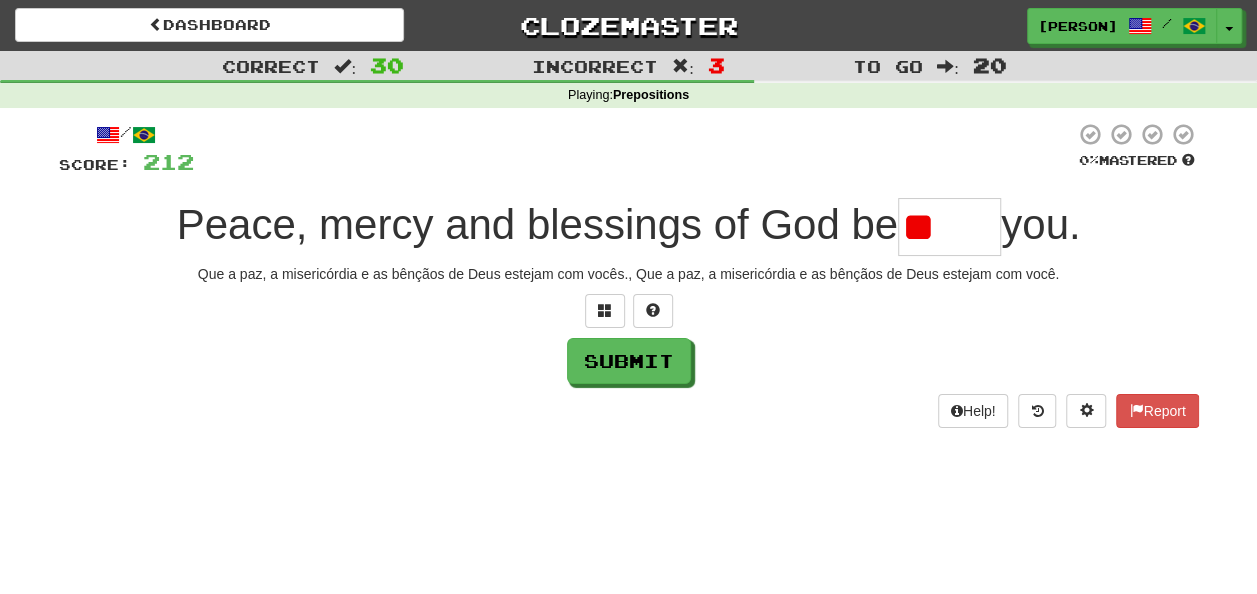 type on "*" 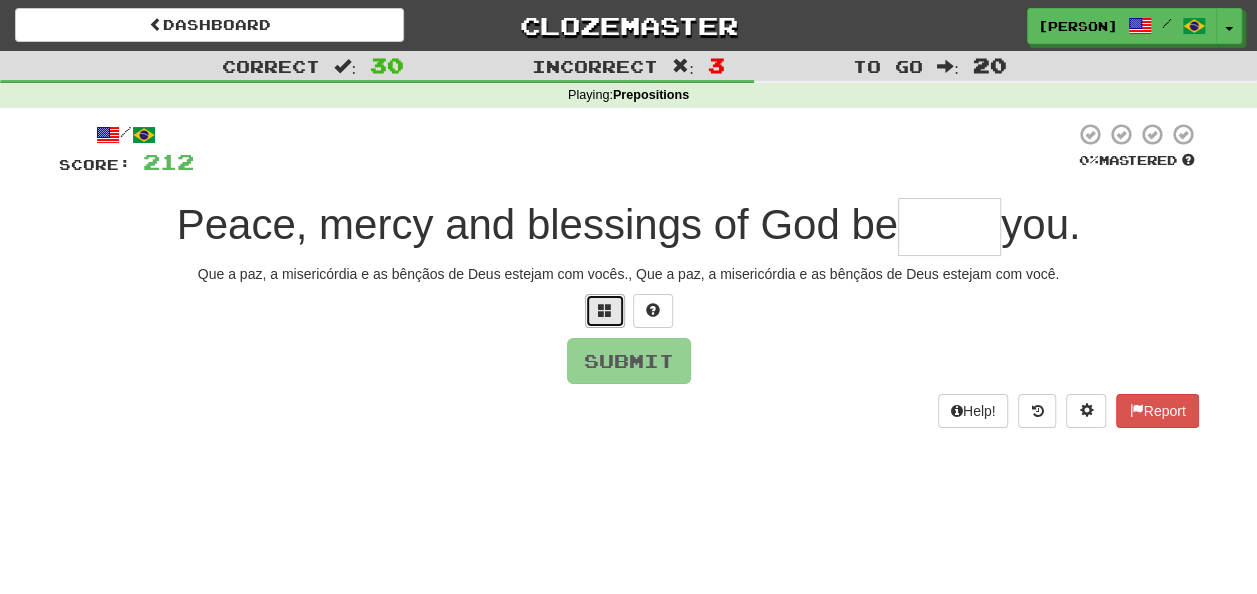 click at bounding box center [605, 311] 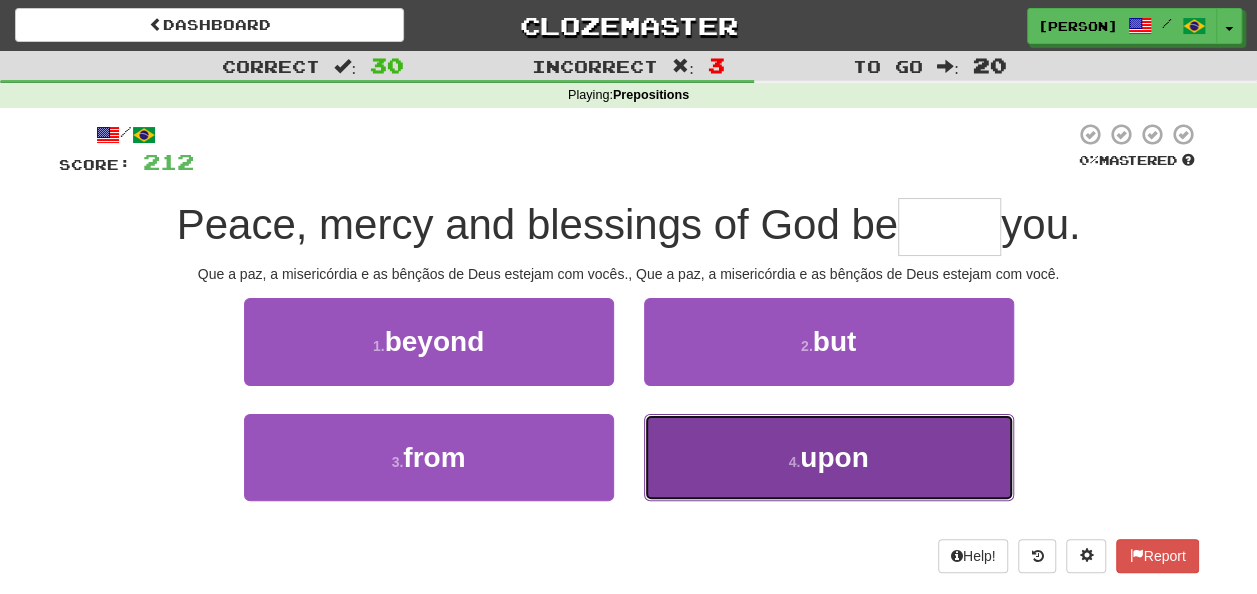 click on "4 . upon" at bounding box center [829, 457] 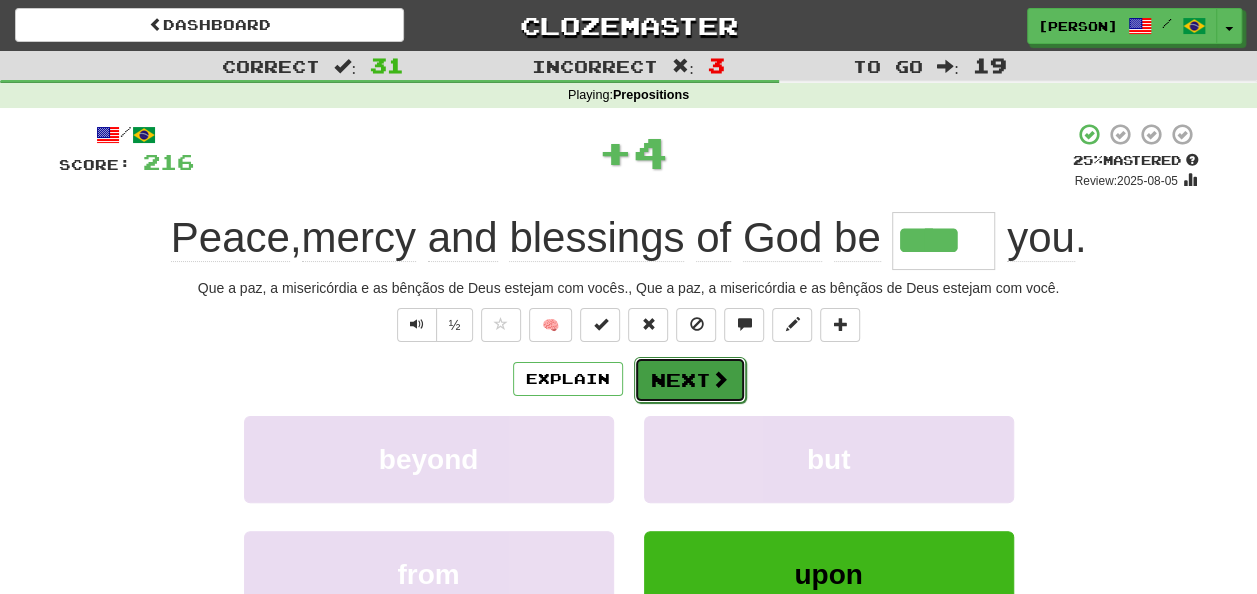 click on "Next" at bounding box center [690, 380] 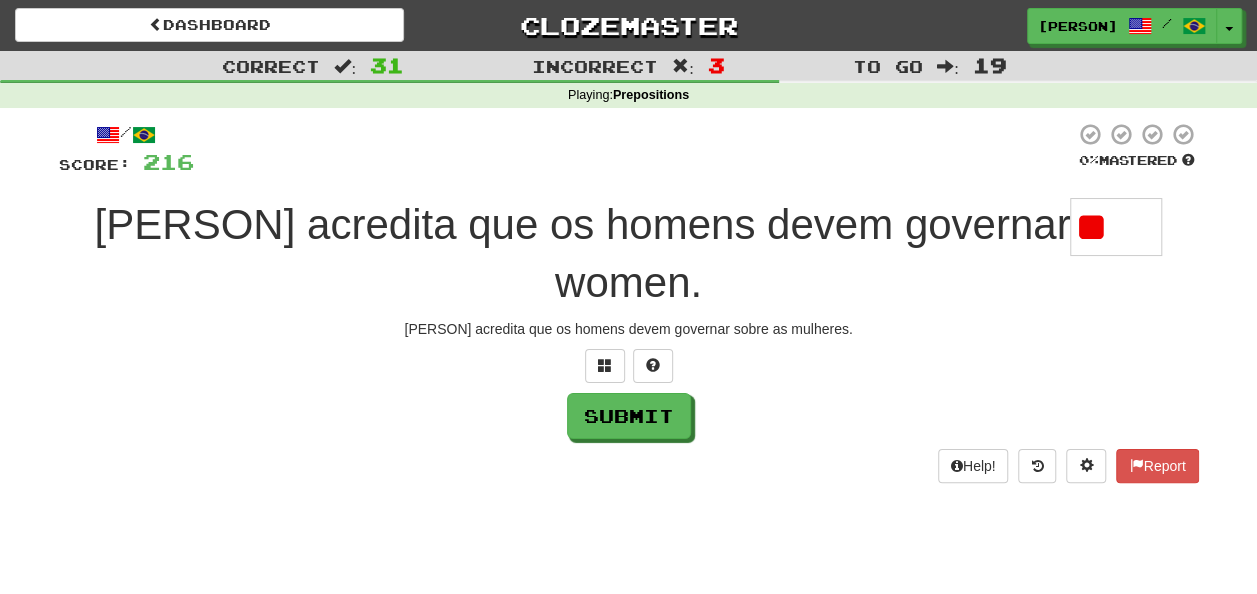 type on "*" 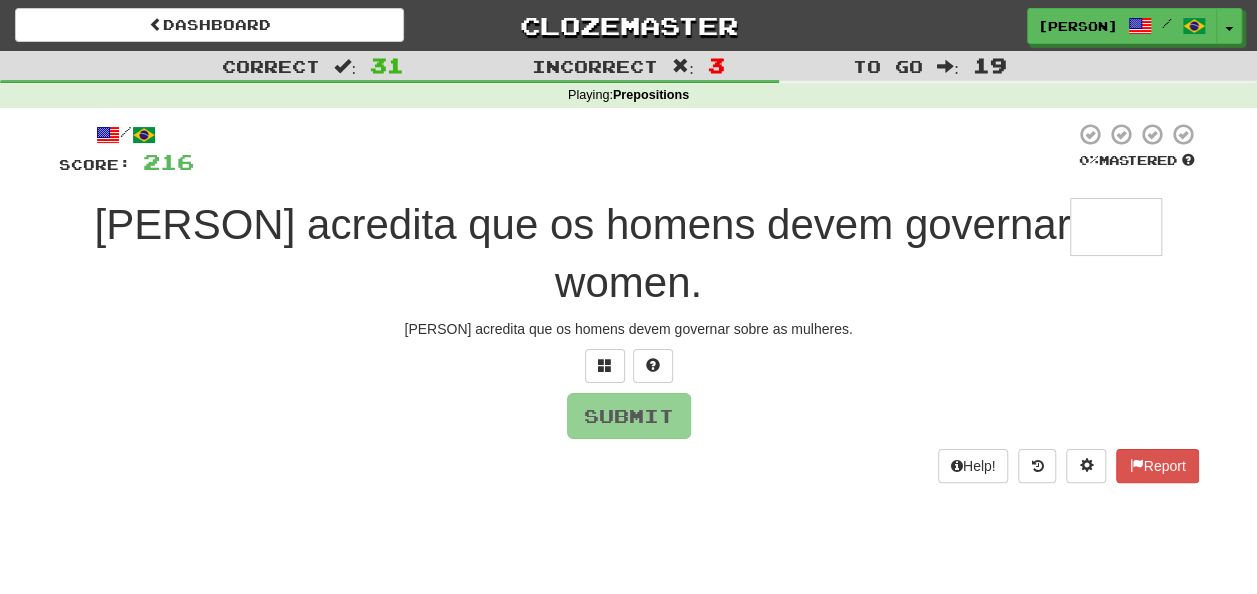 type on "*" 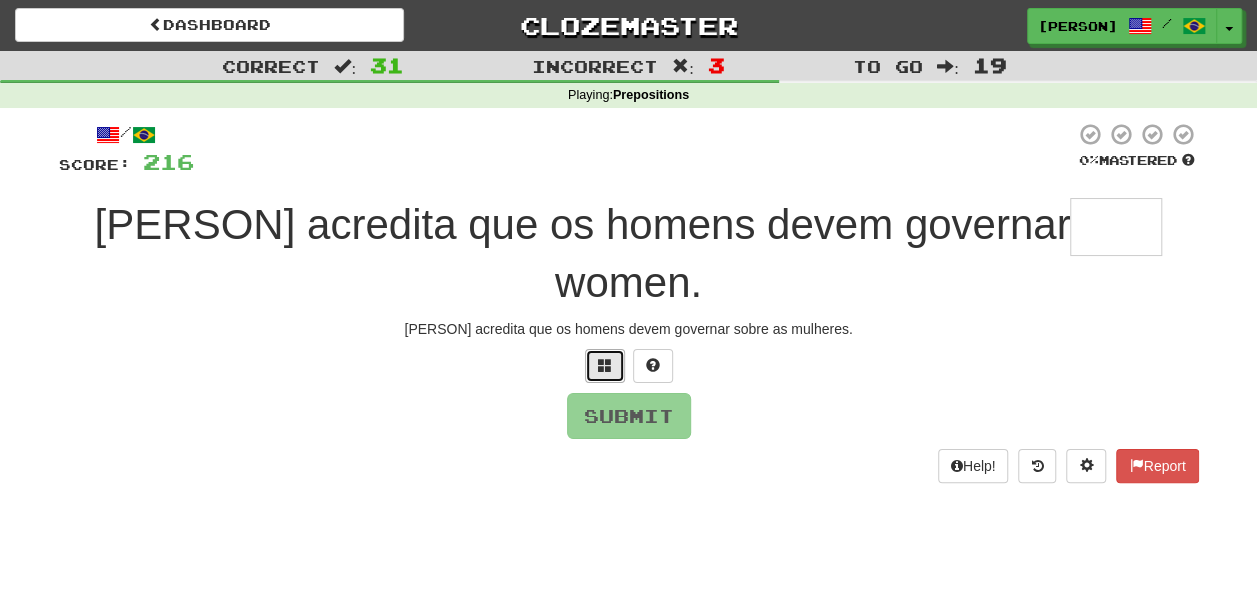 click at bounding box center (605, 365) 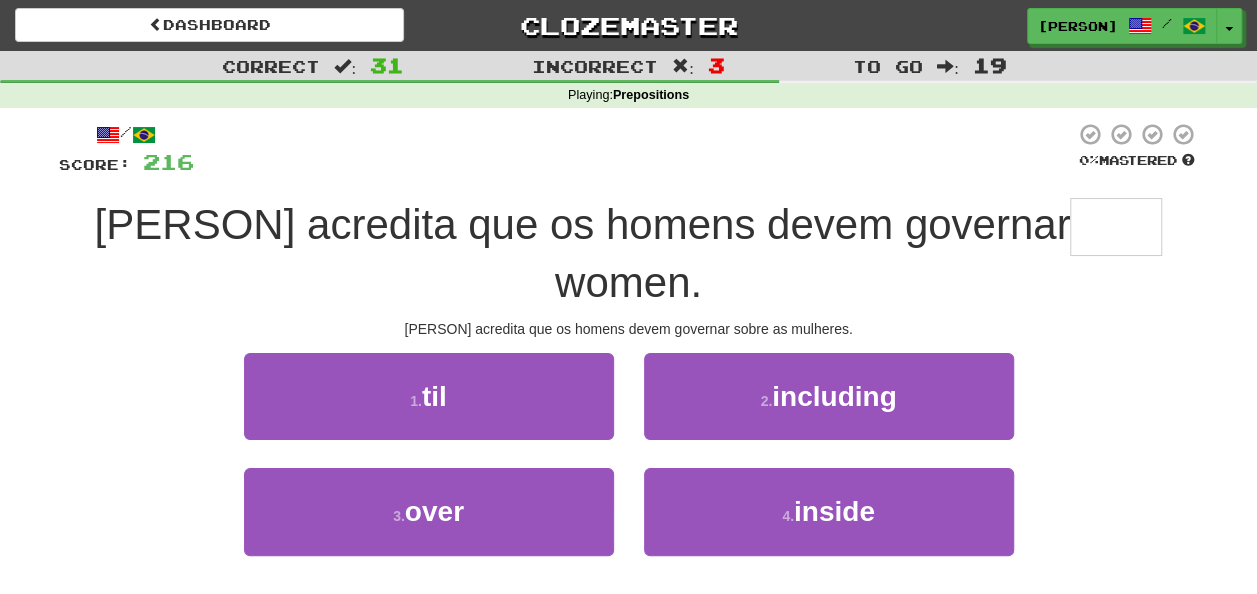 click on "3 .  over" at bounding box center (429, 525) 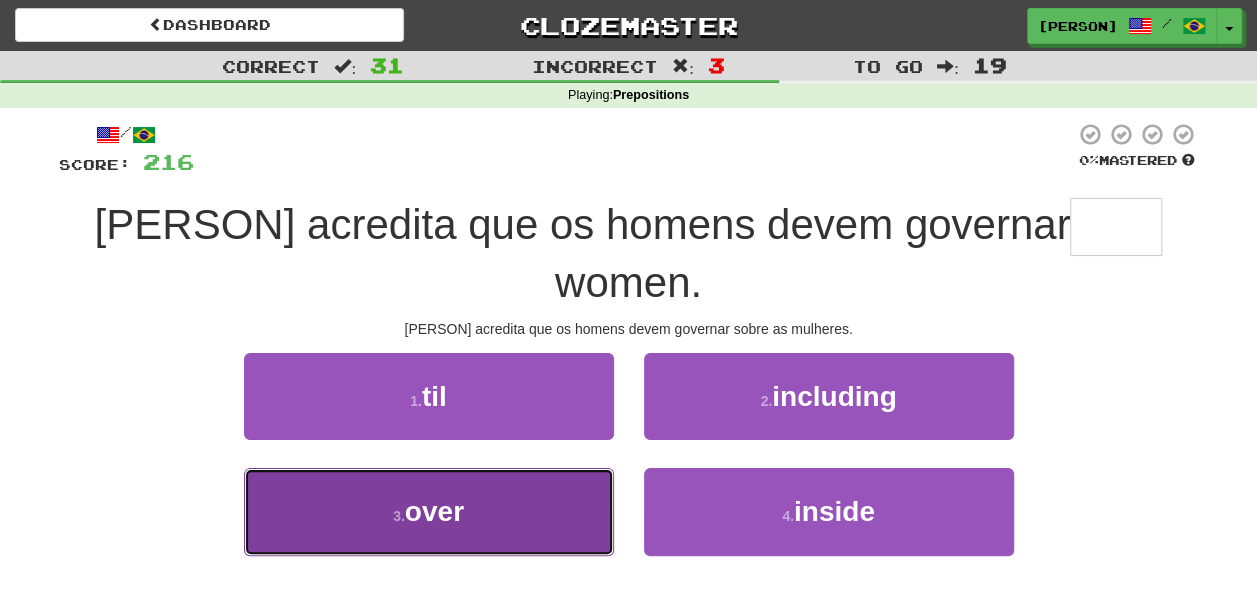 click on "3 .  over" at bounding box center (429, 511) 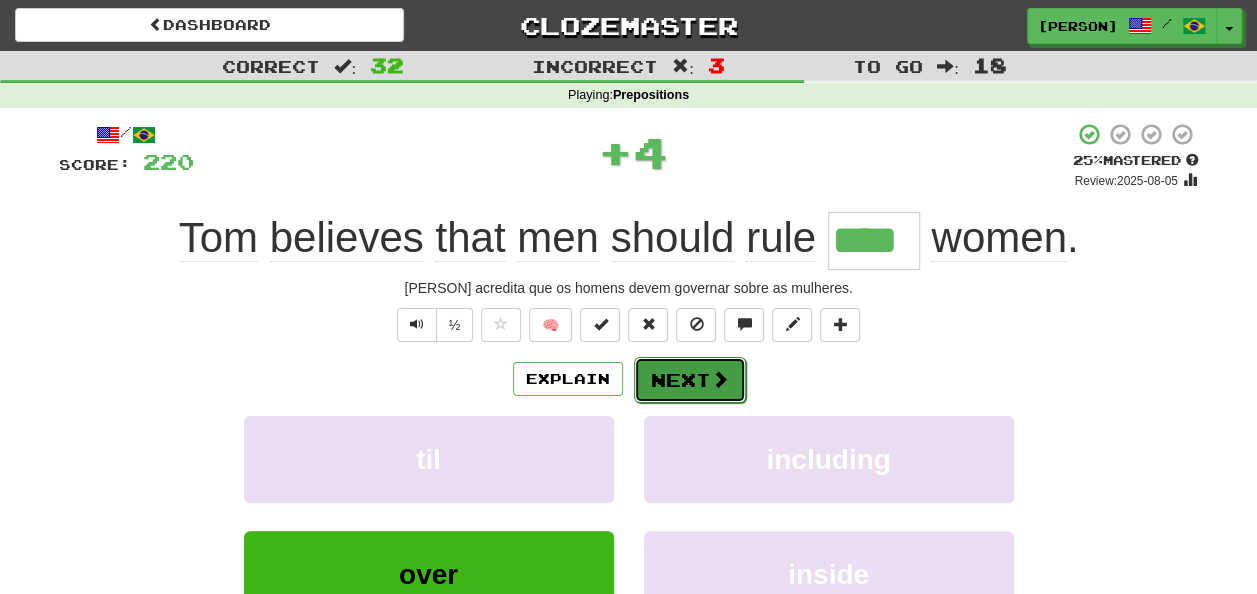 click on "Next" at bounding box center (690, 380) 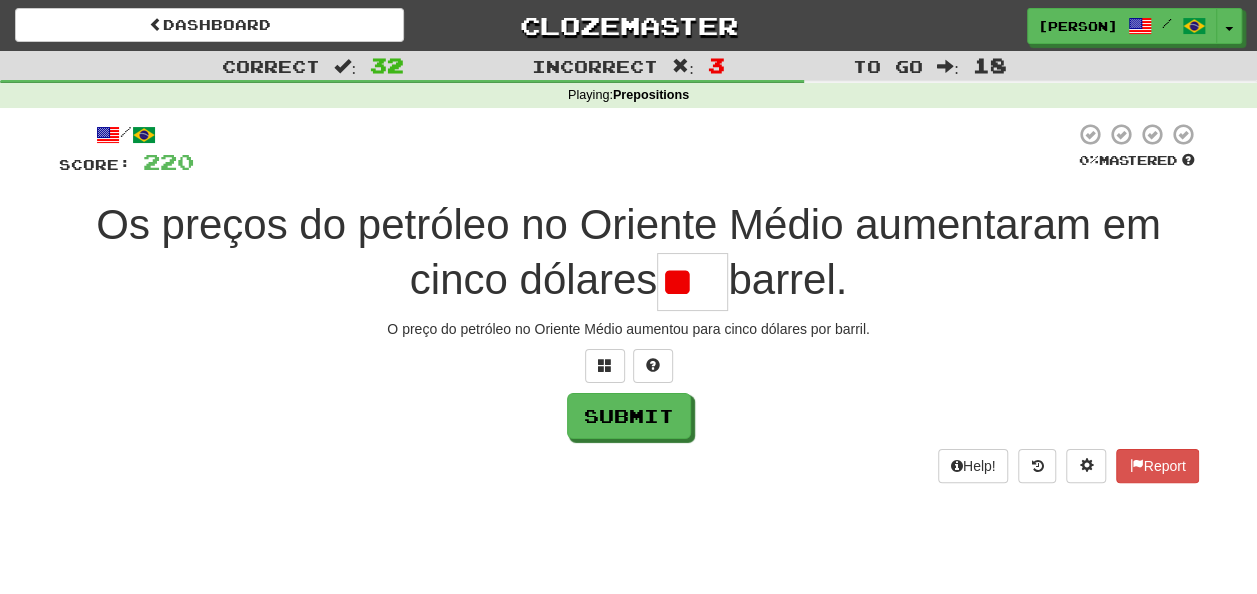 type on "*" 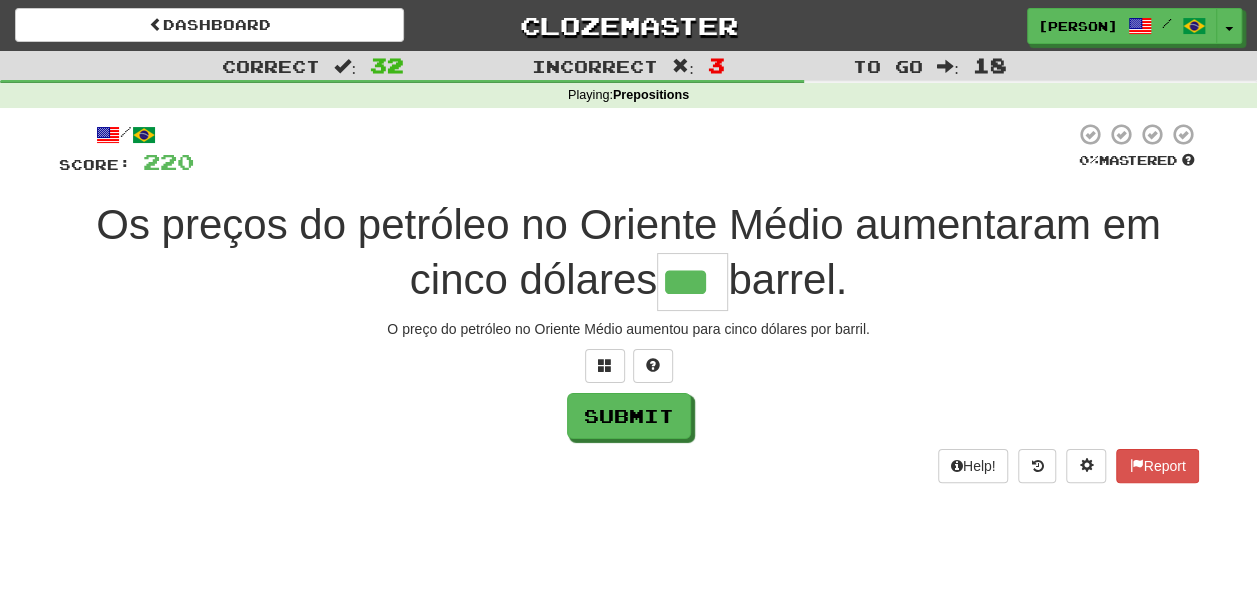 type on "***" 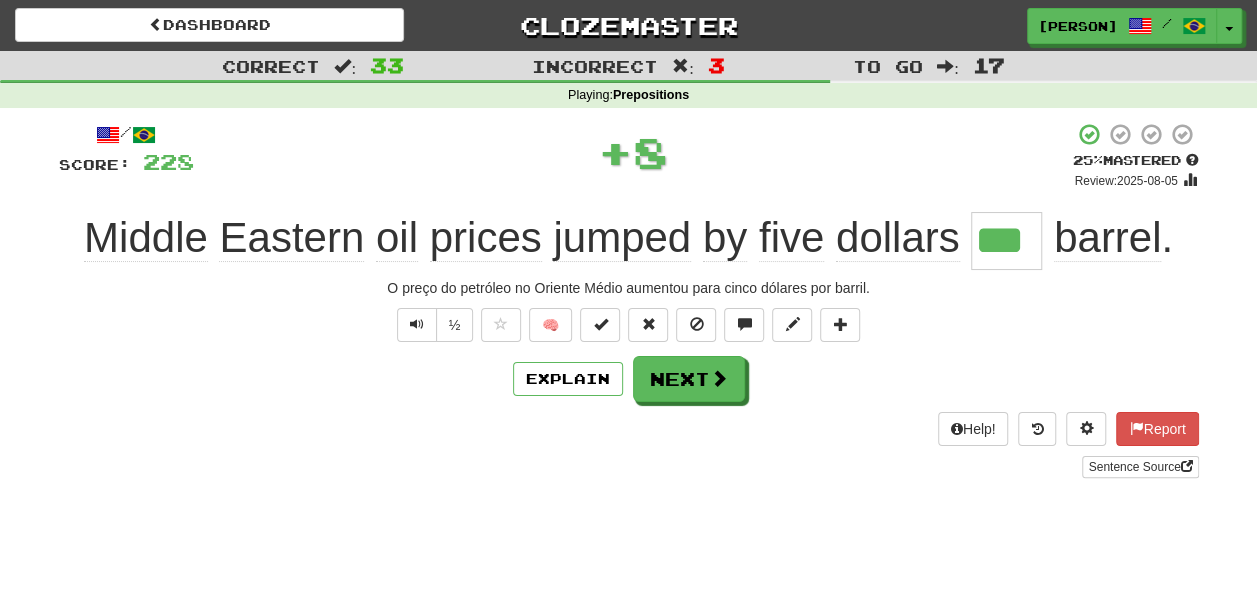 type 